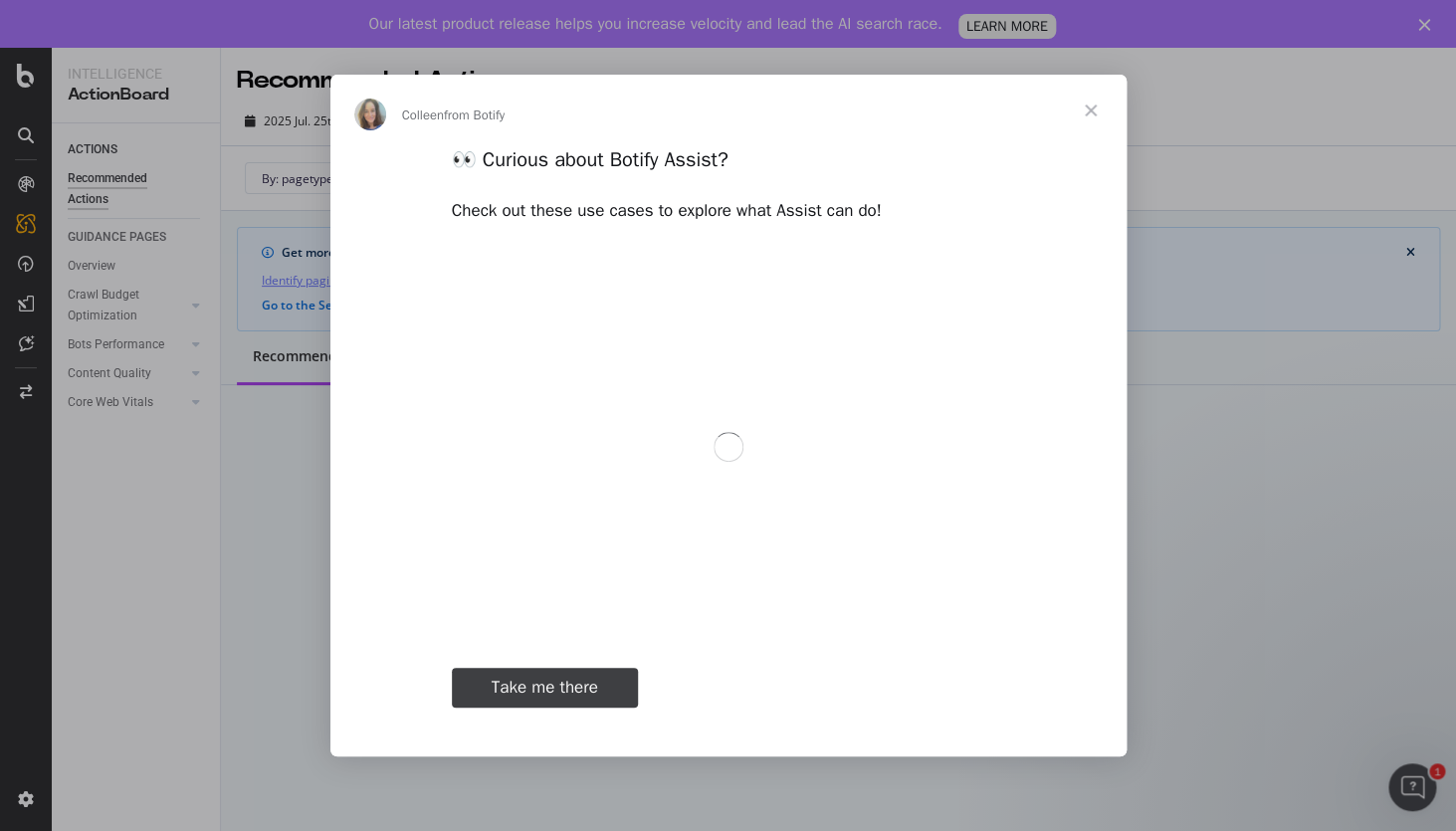 scroll, scrollTop: 0, scrollLeft: 0, axis: both 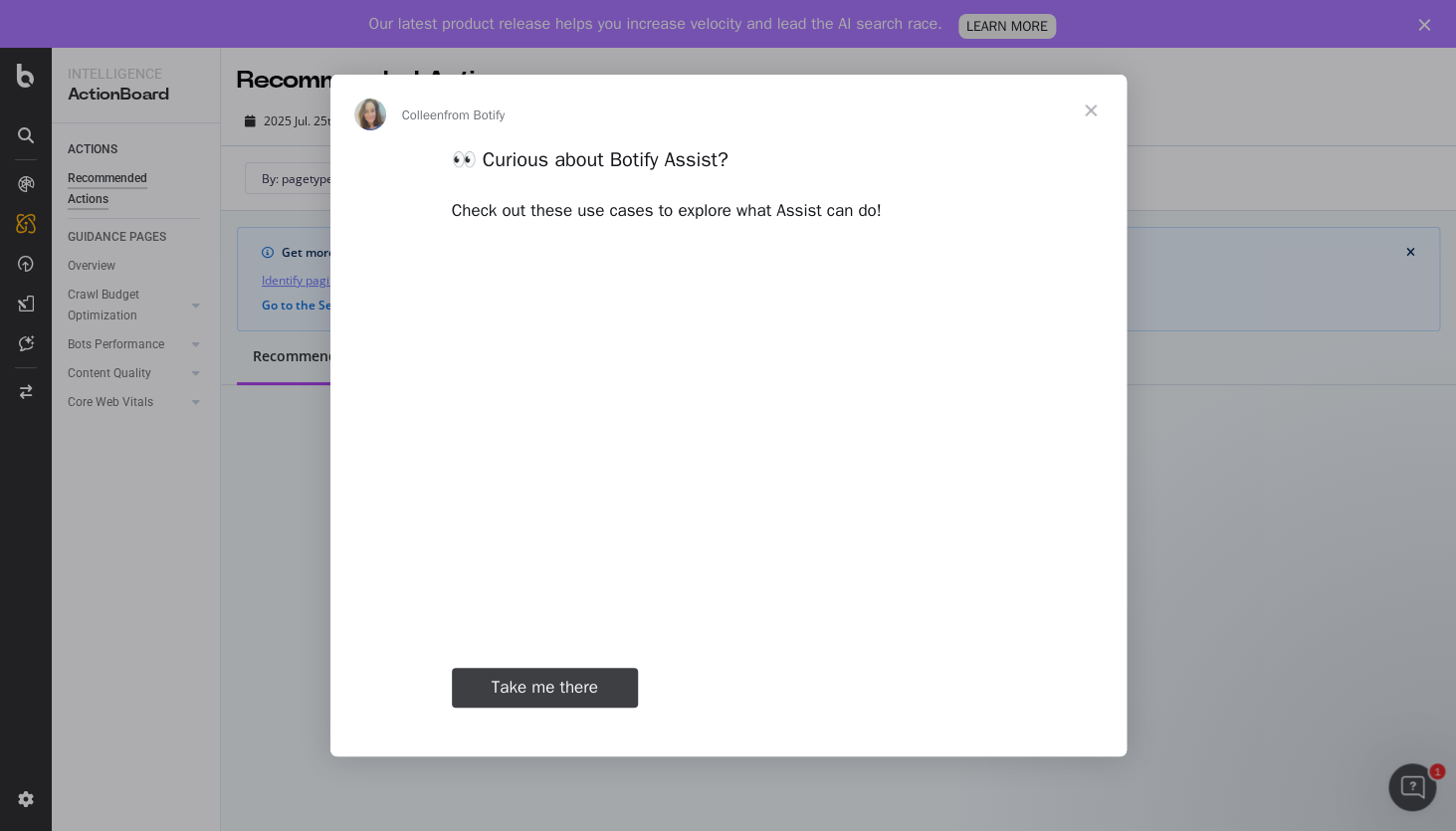 type on "51026" 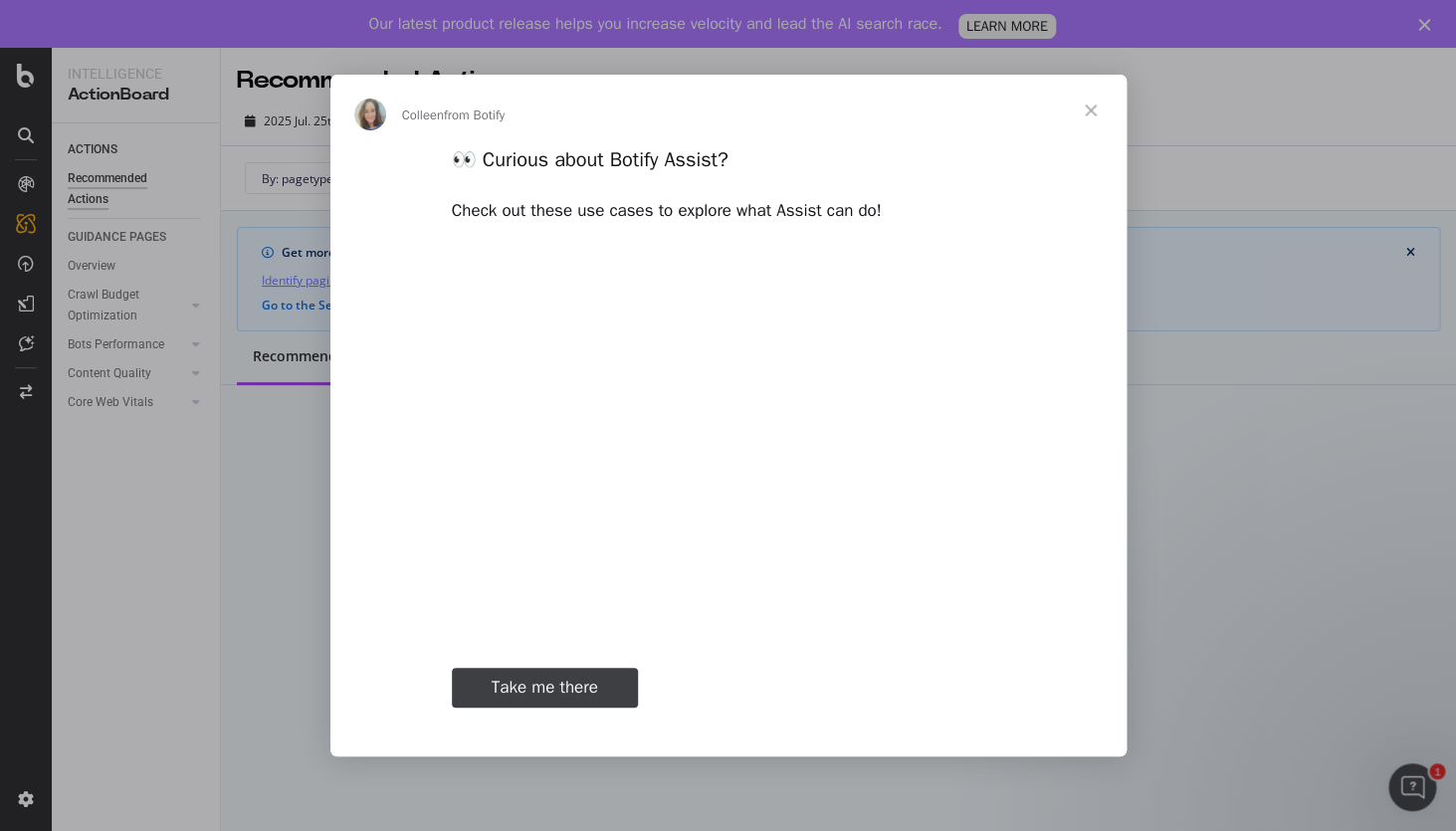 click at bounding box center (1091, 110) 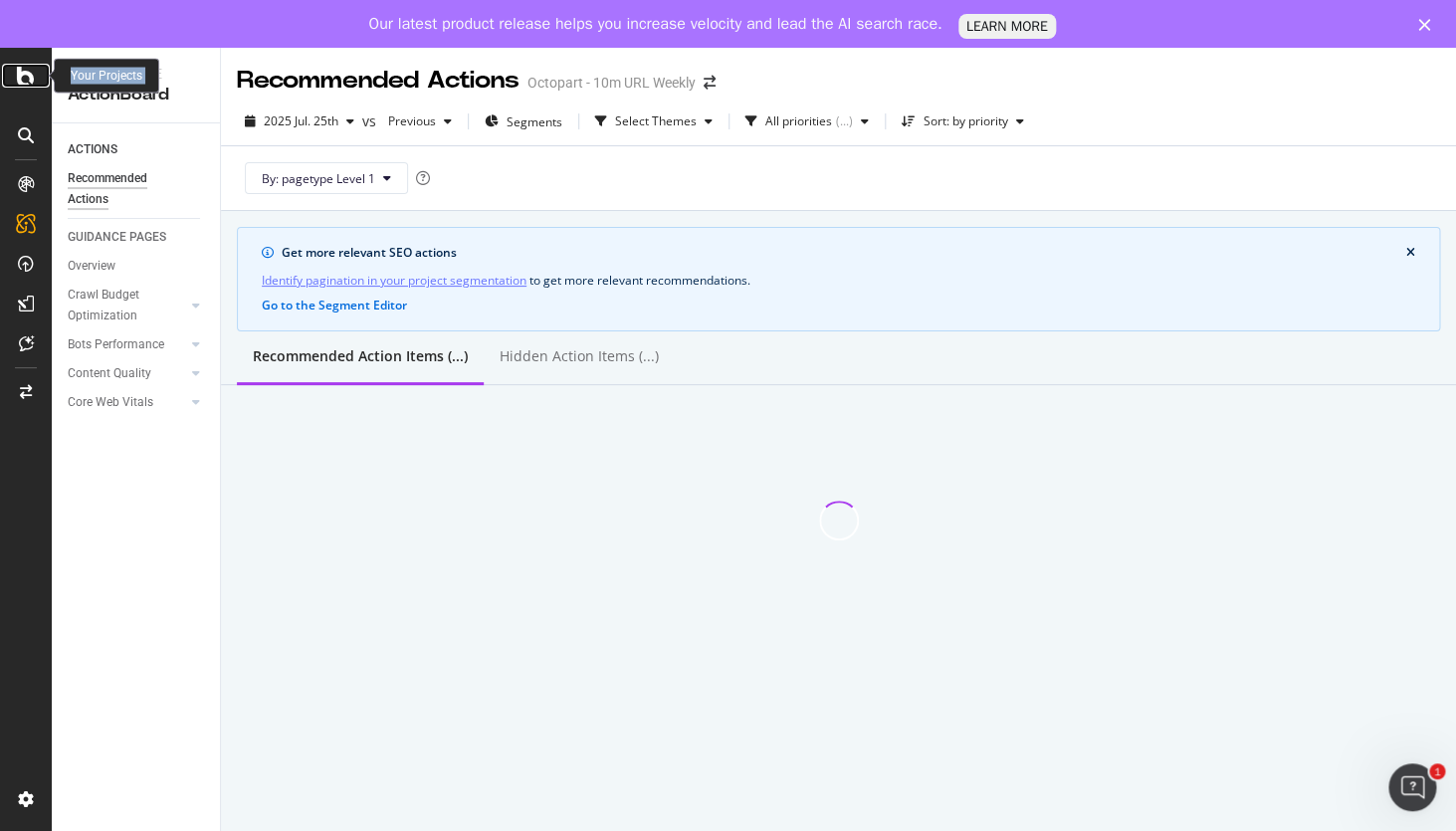 click on "Intelligence ActionBoard ACTIONS Recommended Actions GUIDANCE PAGES Overview Crawl Budget Optimization Landing Page Crawled Sitemaps Bad HTTP Status Code Internal Linking - Discovery Bots Performance Bot Discovery Time Server Performance HTML Download Performance Rendering Performance Content Quality Thin Content Duplicate Content Internationalization Titles Optimization Core Web Vitals User Experience Speed (LCP) Visual Stability (CLS) Interactivity (INP) Recommended Actions Octopart - 10m URL Weekly 2025 Jul. 25th vs Previous Segments Select Themes All priorities ( ... ) Sort: by priority By: pagetype Level 1 Get more relevant SEO actions Identify pagination in your project segmentation   to get more relevant   recommendations . Go to the Segment Editor Recommended Action Items (...) Hidden Action Items (...) Your Projects" at bounding box center (728, 439) 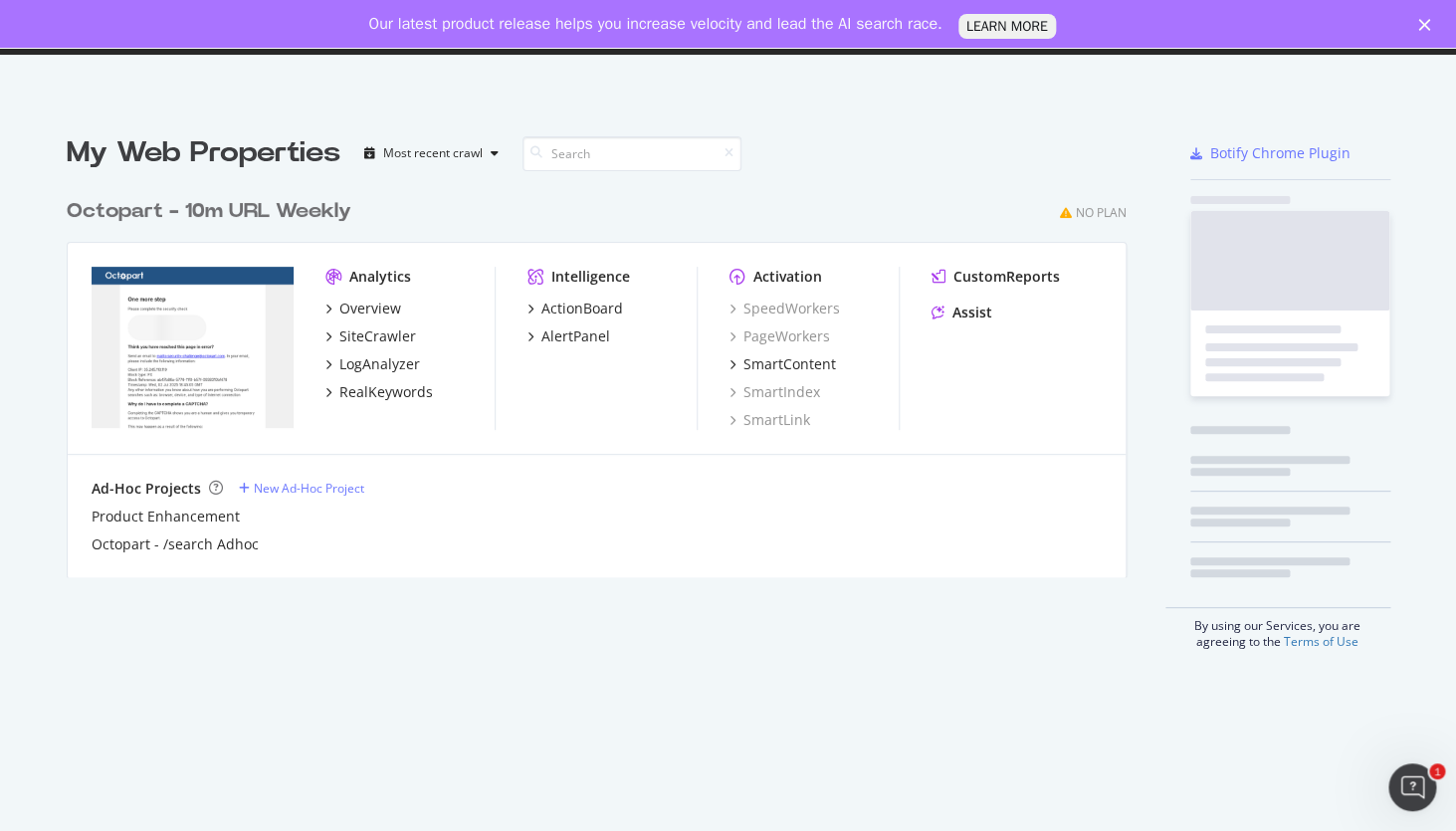 scroll, scrollTop: 16, scrollLeft: 16, axis: both 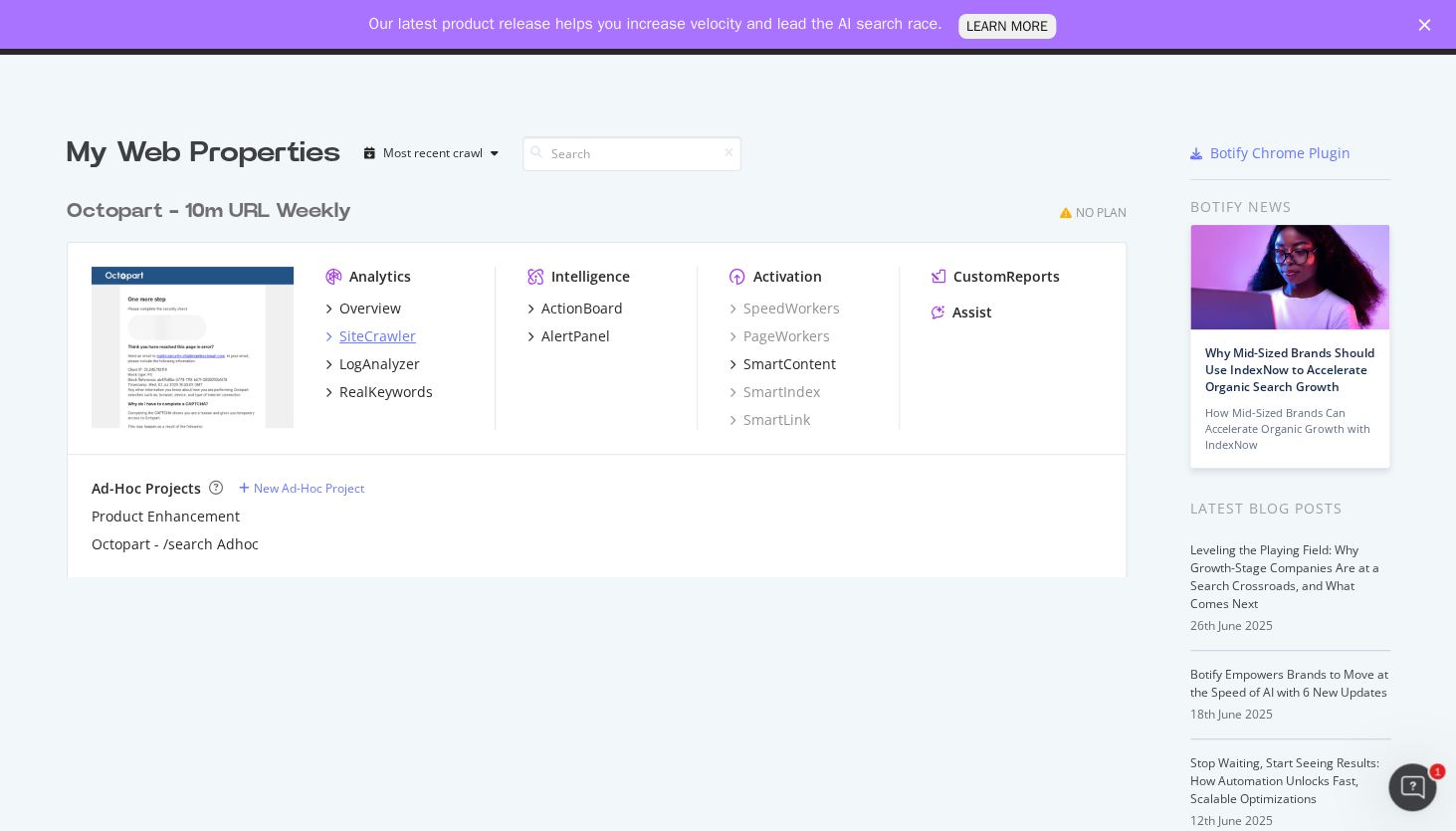 click on "SiteCrawler" at bounding box center [377, 336] 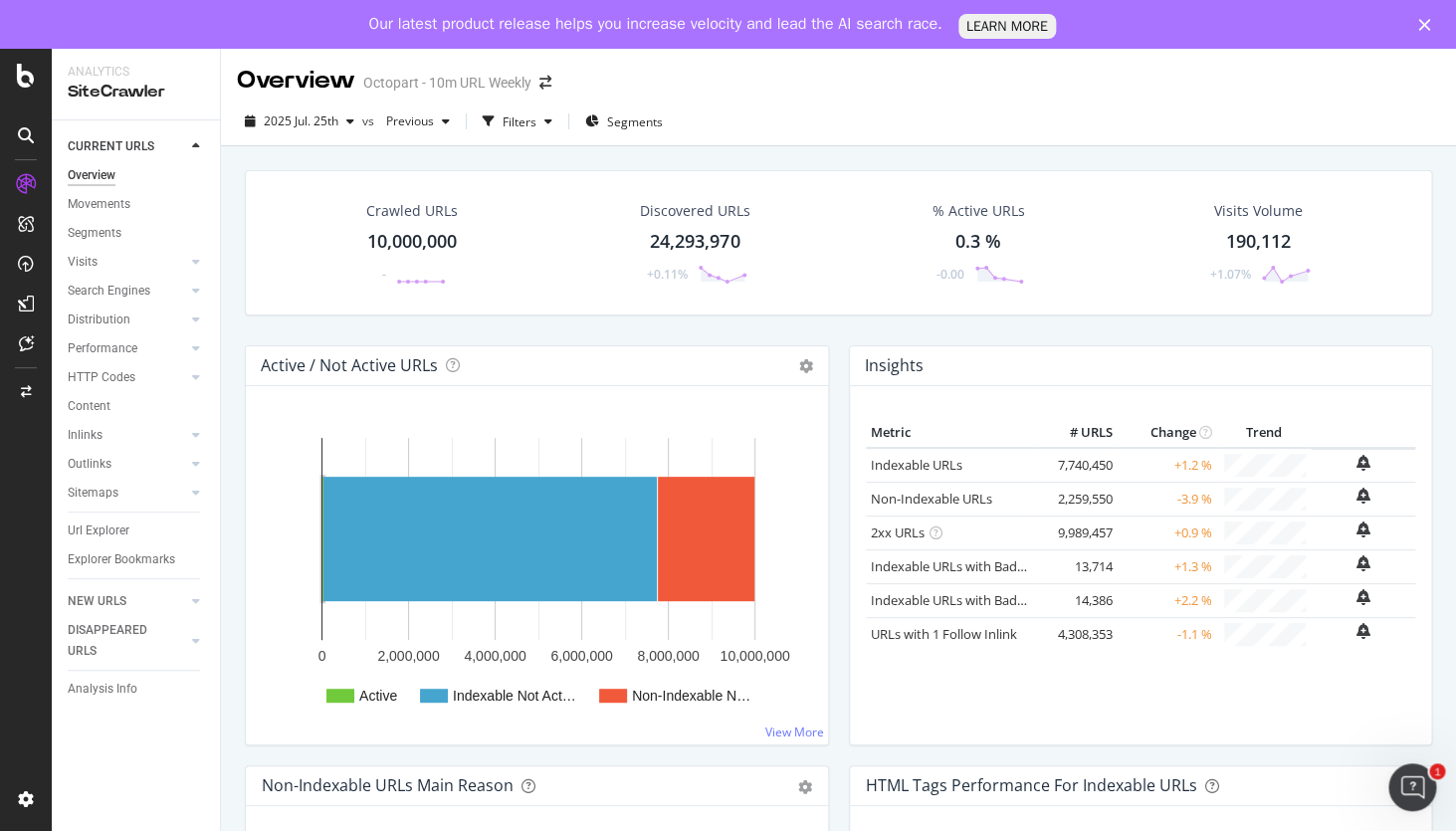 click 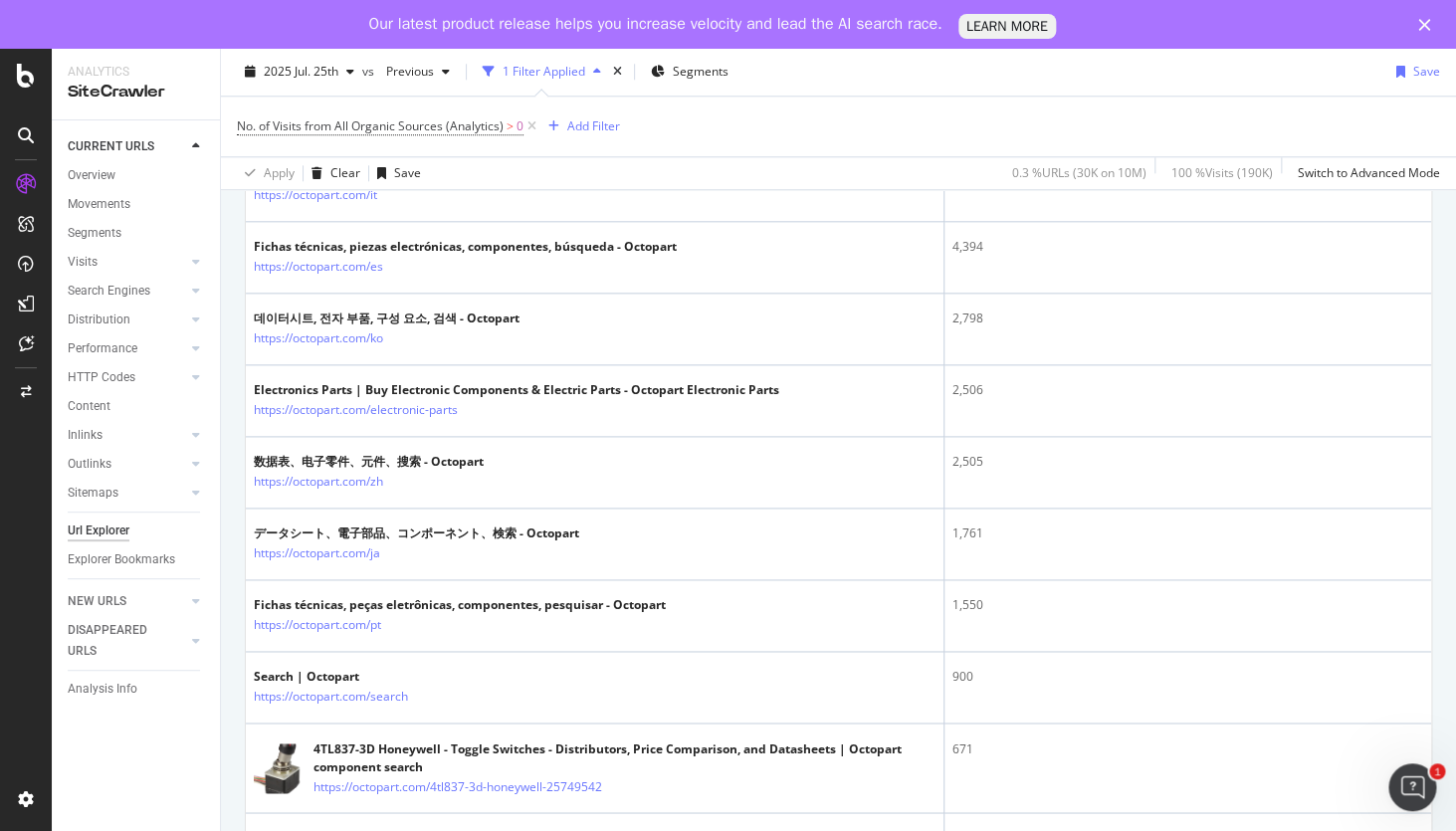 scroll, scrollTop: 778, scrollLeft: 0, axis: vertical 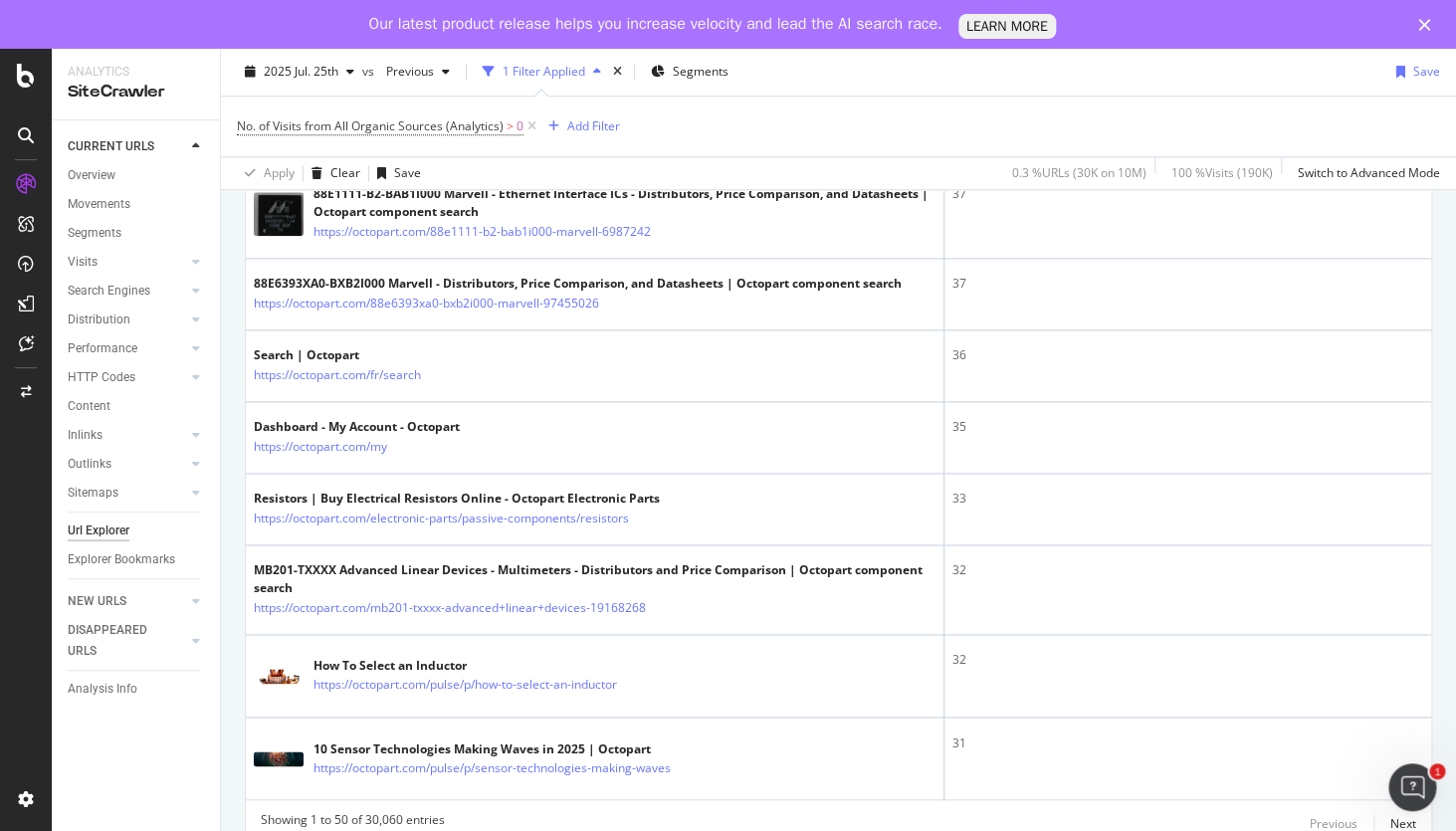 drag, startPoint x: 244, startPoint y: 524, endPoint x: 221, endPoint y: 642, distance: 120.22063 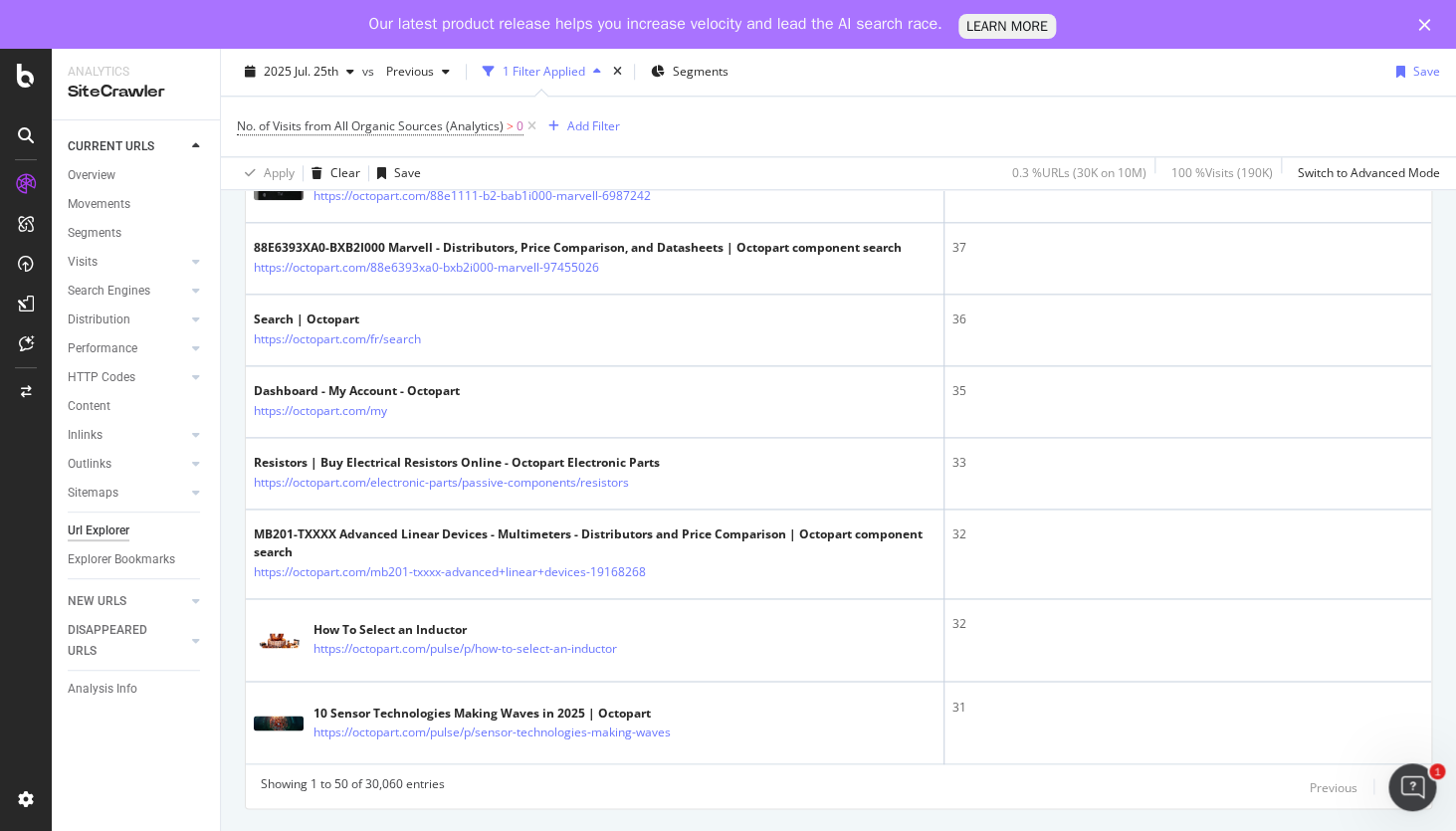 scroll, scrollTop: 3752, scrollLeft: 0, axis: vertical 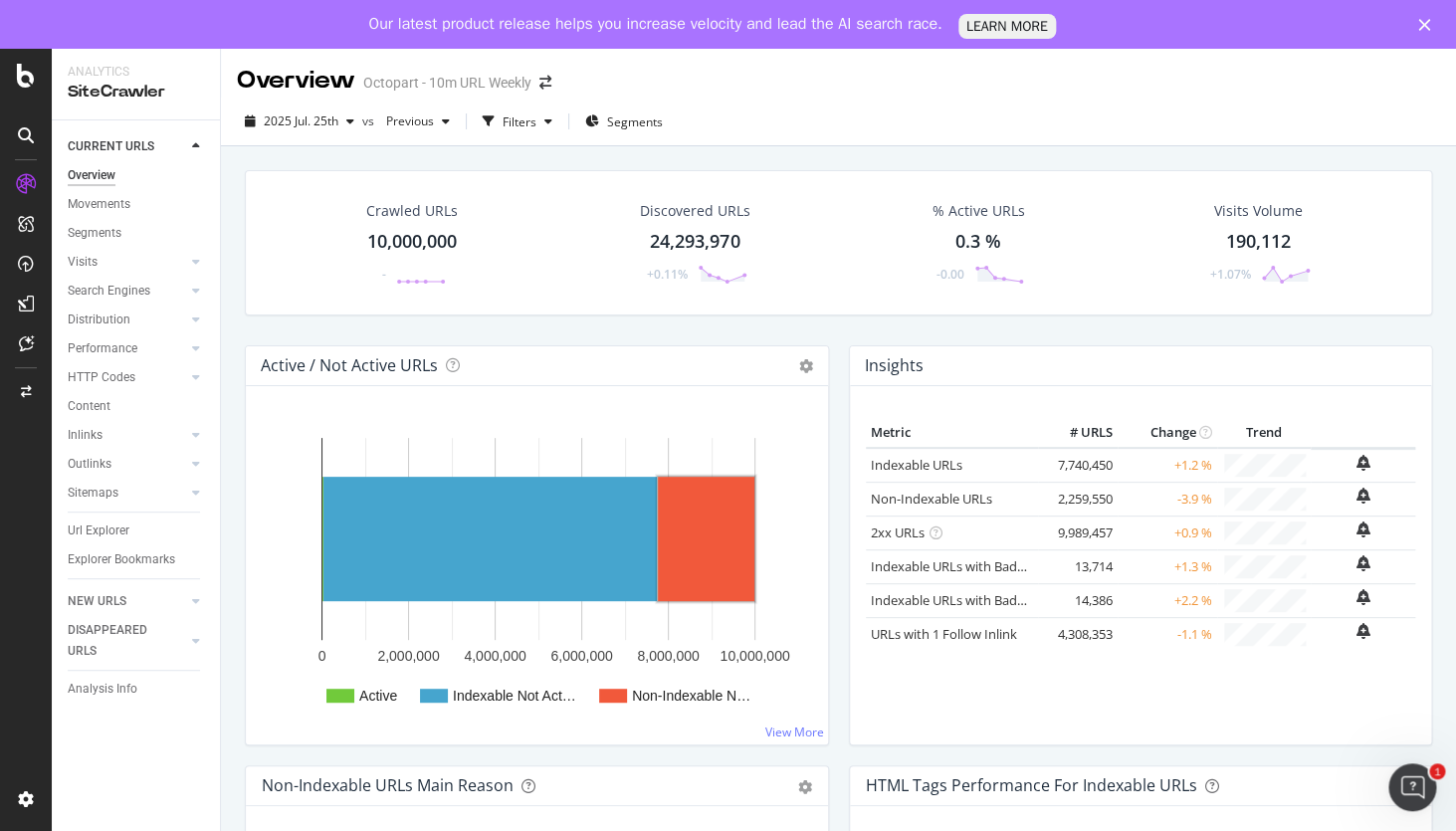 click 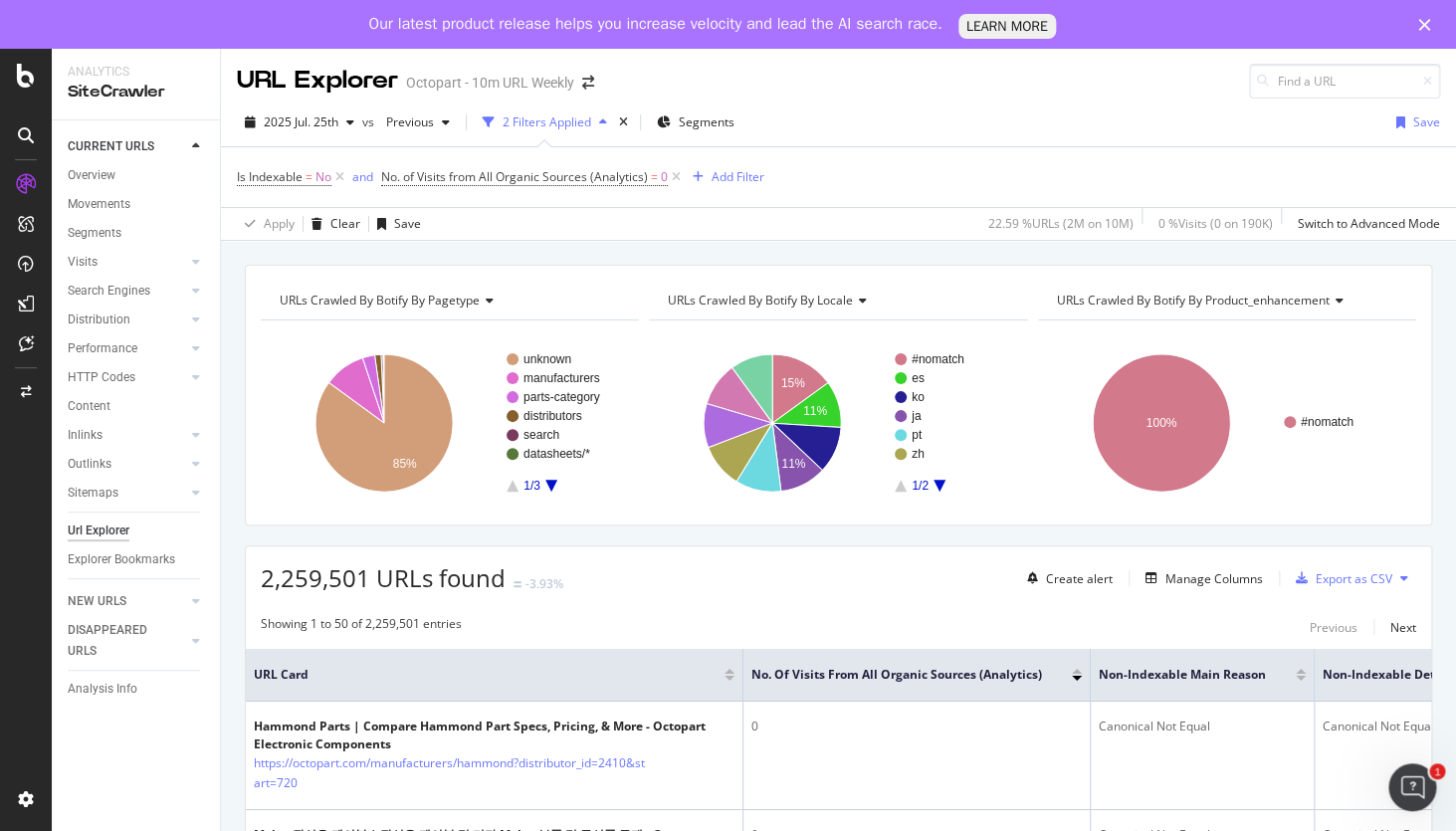 scroll, scrollTop: 186, scrollLeft: 0, axis: vertical 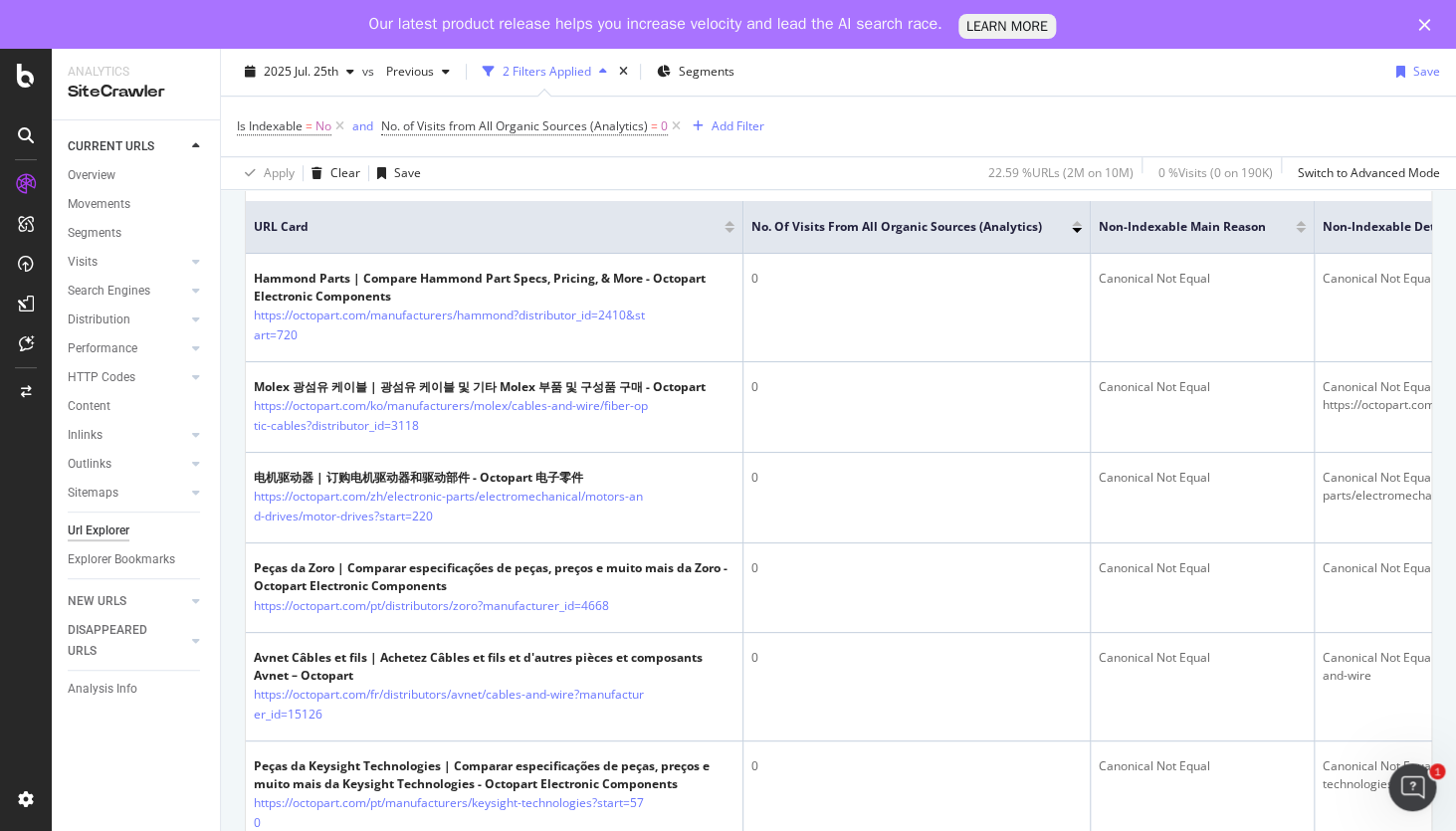 drag, startPoint x: 228, startPoint y: 343, endPoint x: 223, endPoint y: 360, distance: 17.720045 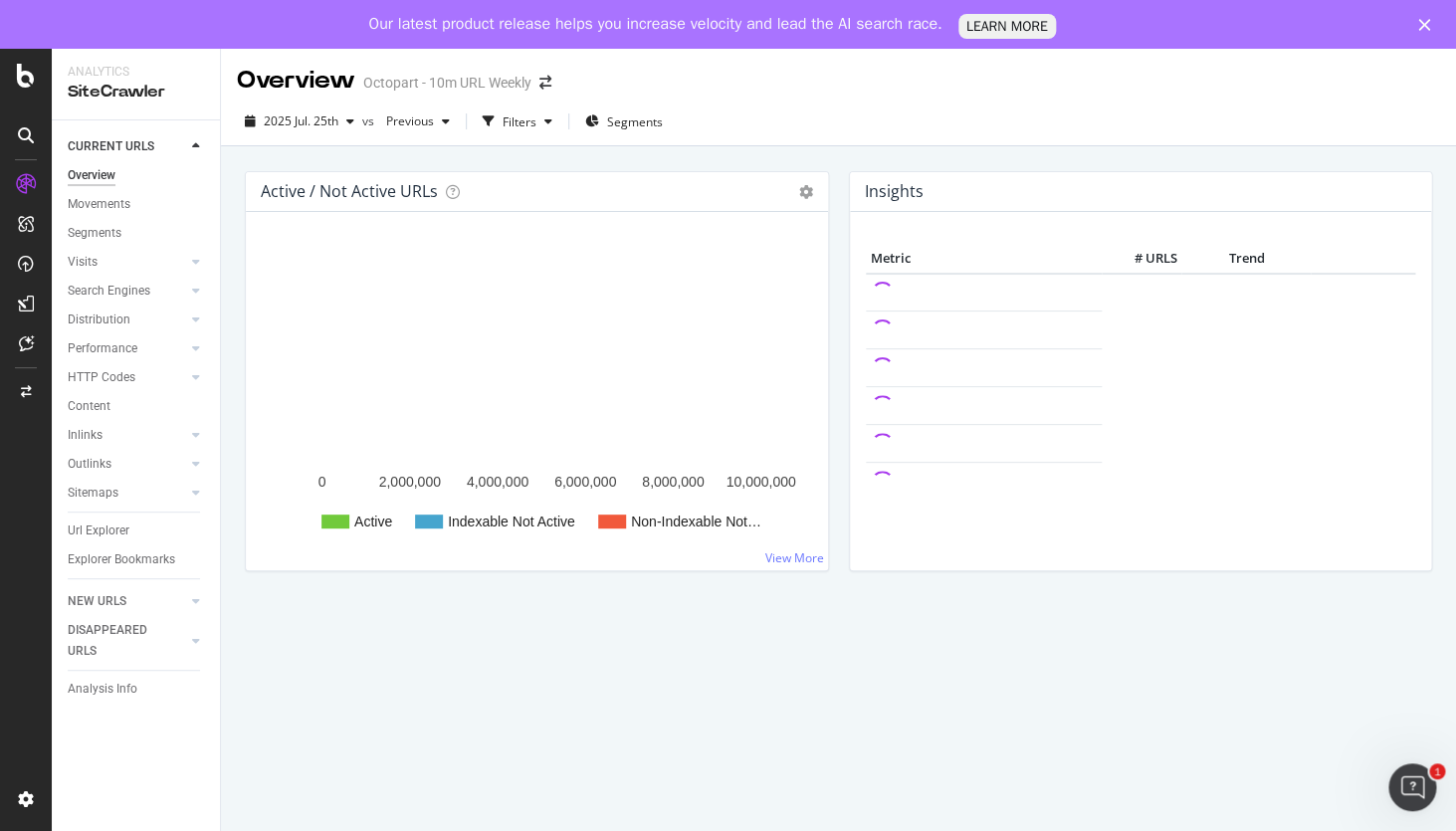 scroll, scrollTop: 0, scrollLeft: 0, axis: both 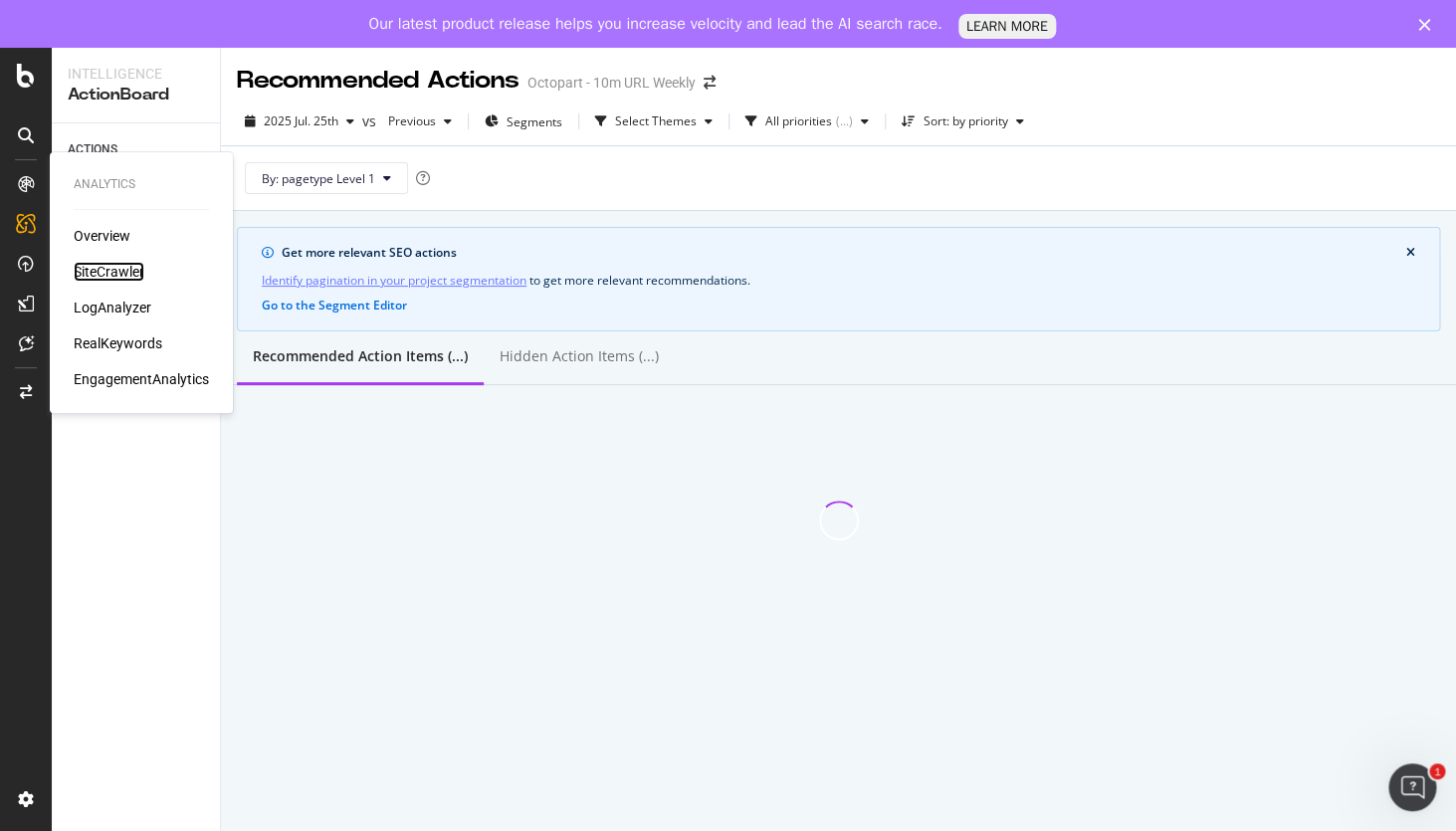 click on "SiteCrawler" at bounding box center [108, 272] 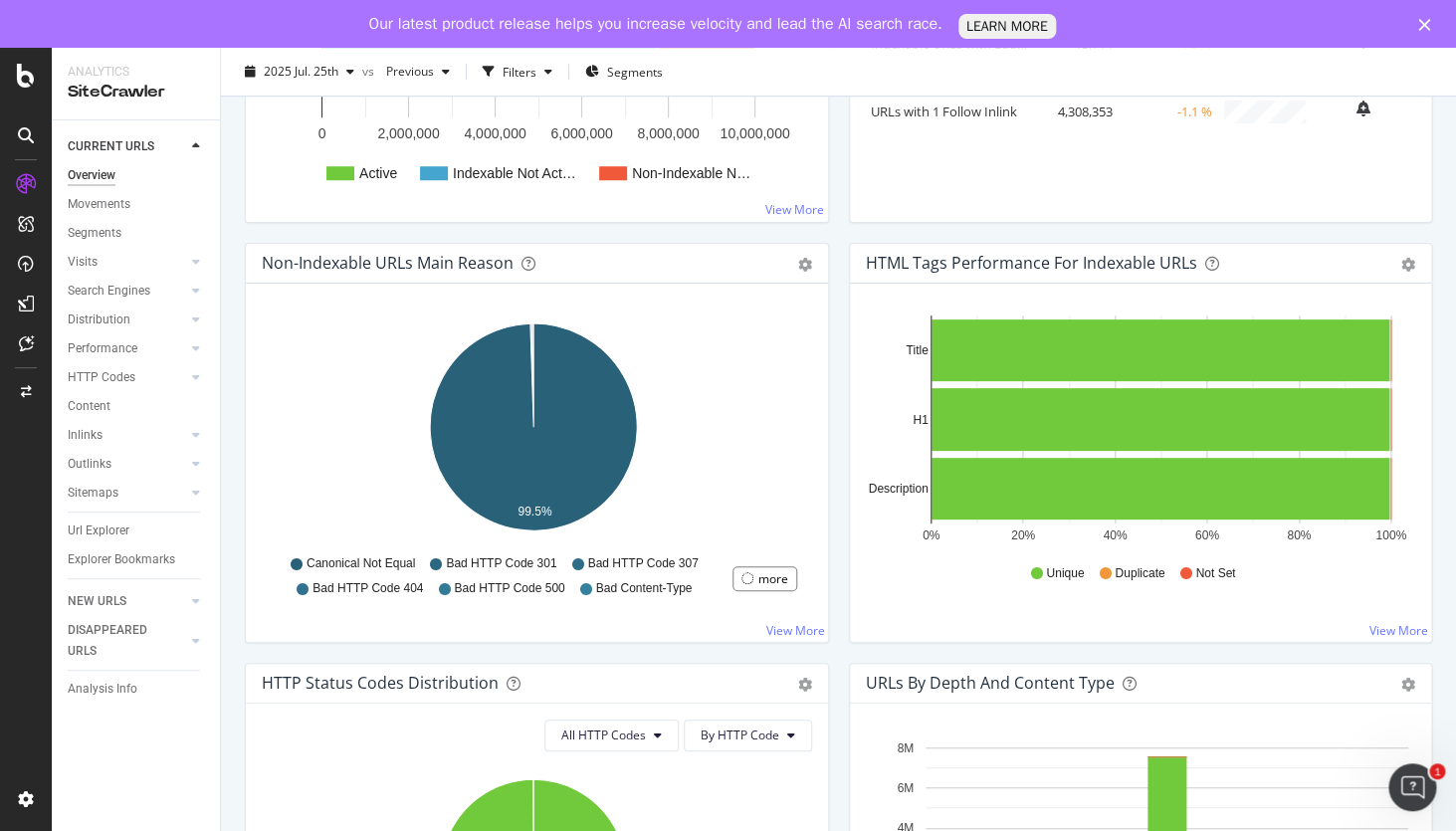 scroll, scrollTop: 2056, scrollLeft: 0, axis: vertical 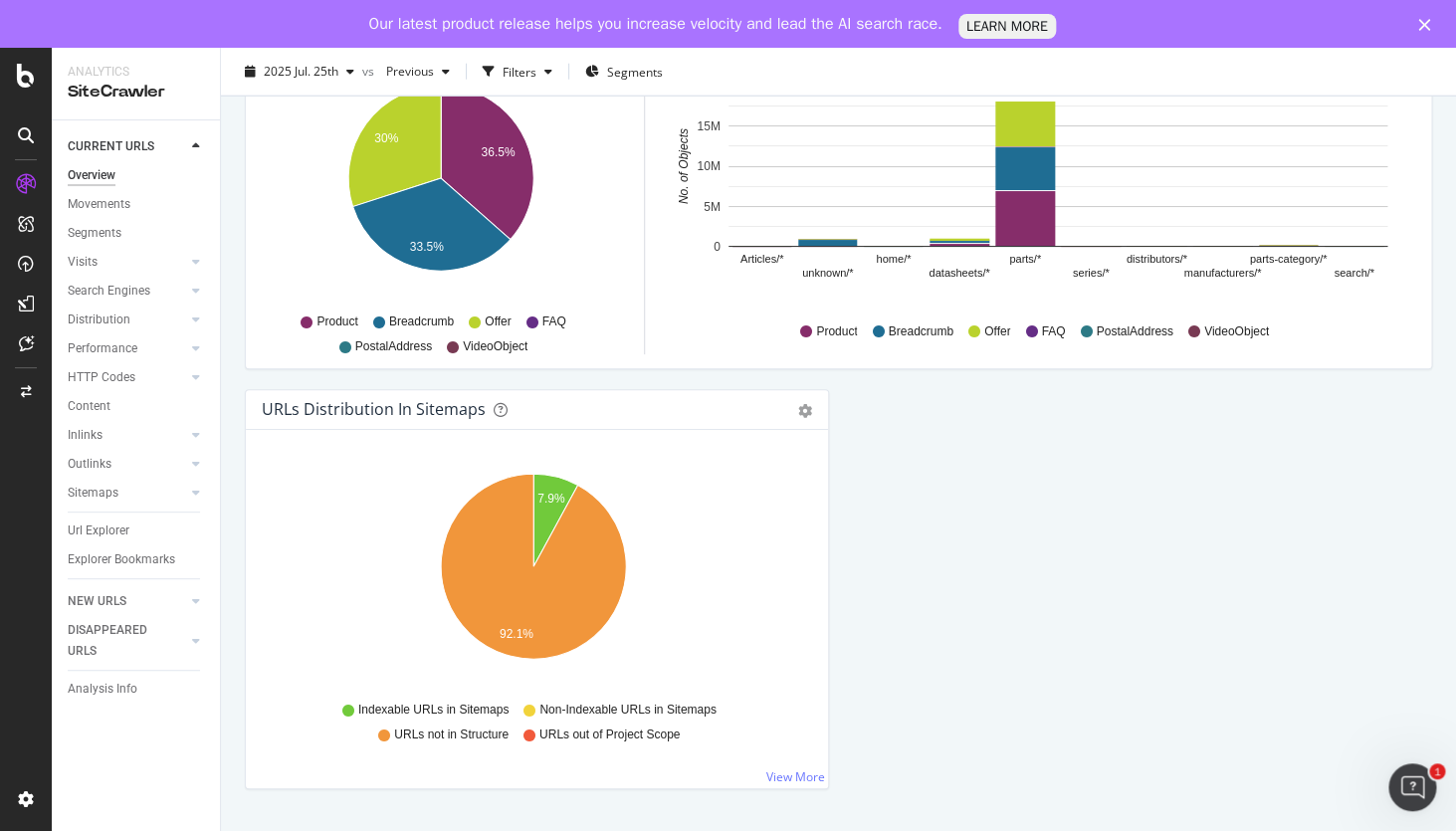drag, startPoint x: 1441, startPoint y: 271, endPoint x: 1438, endPoint y: 487, distance: 216.02083 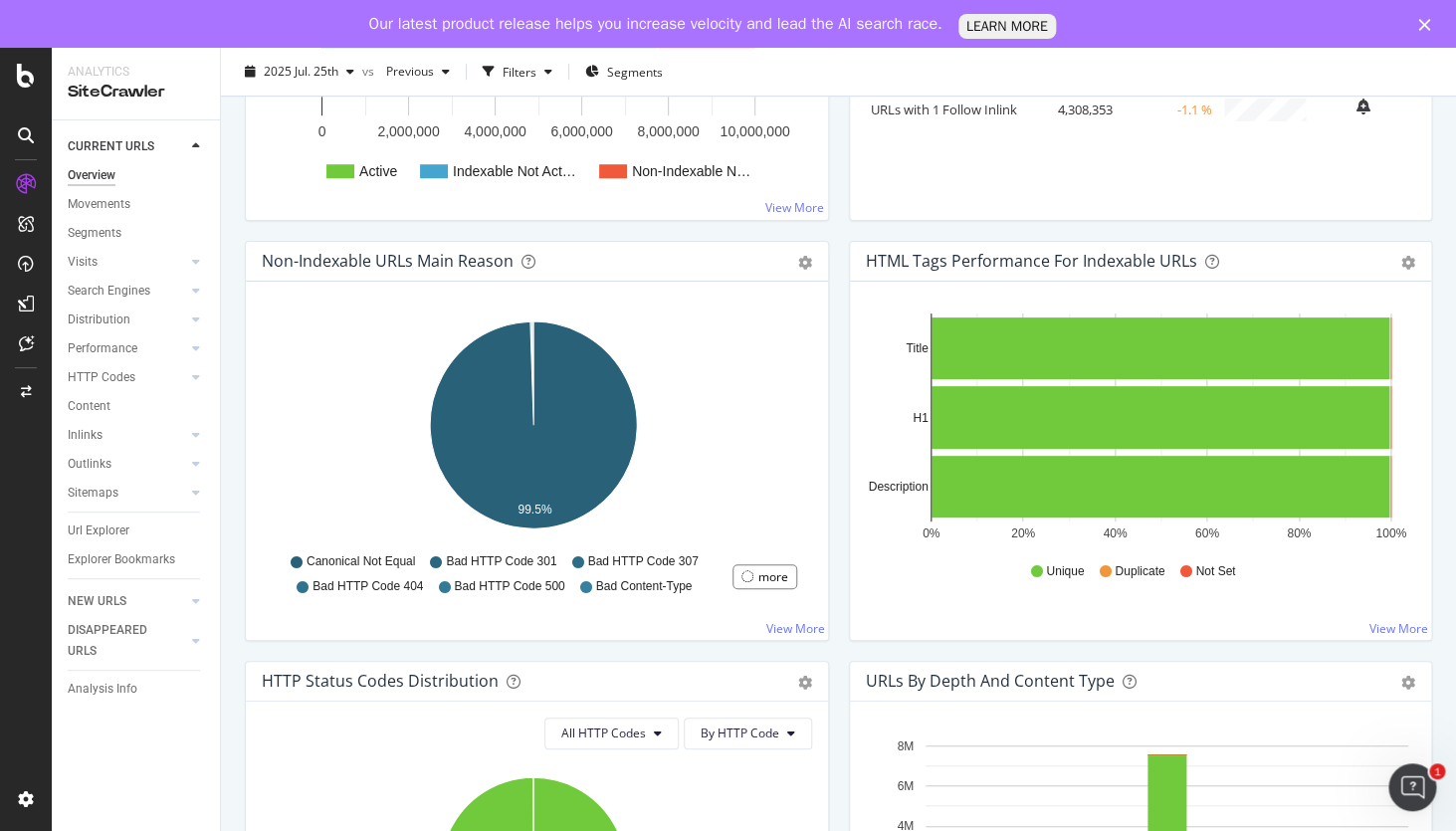 scroll, scrollTop: 0, scrollLeft: 0, axis: both 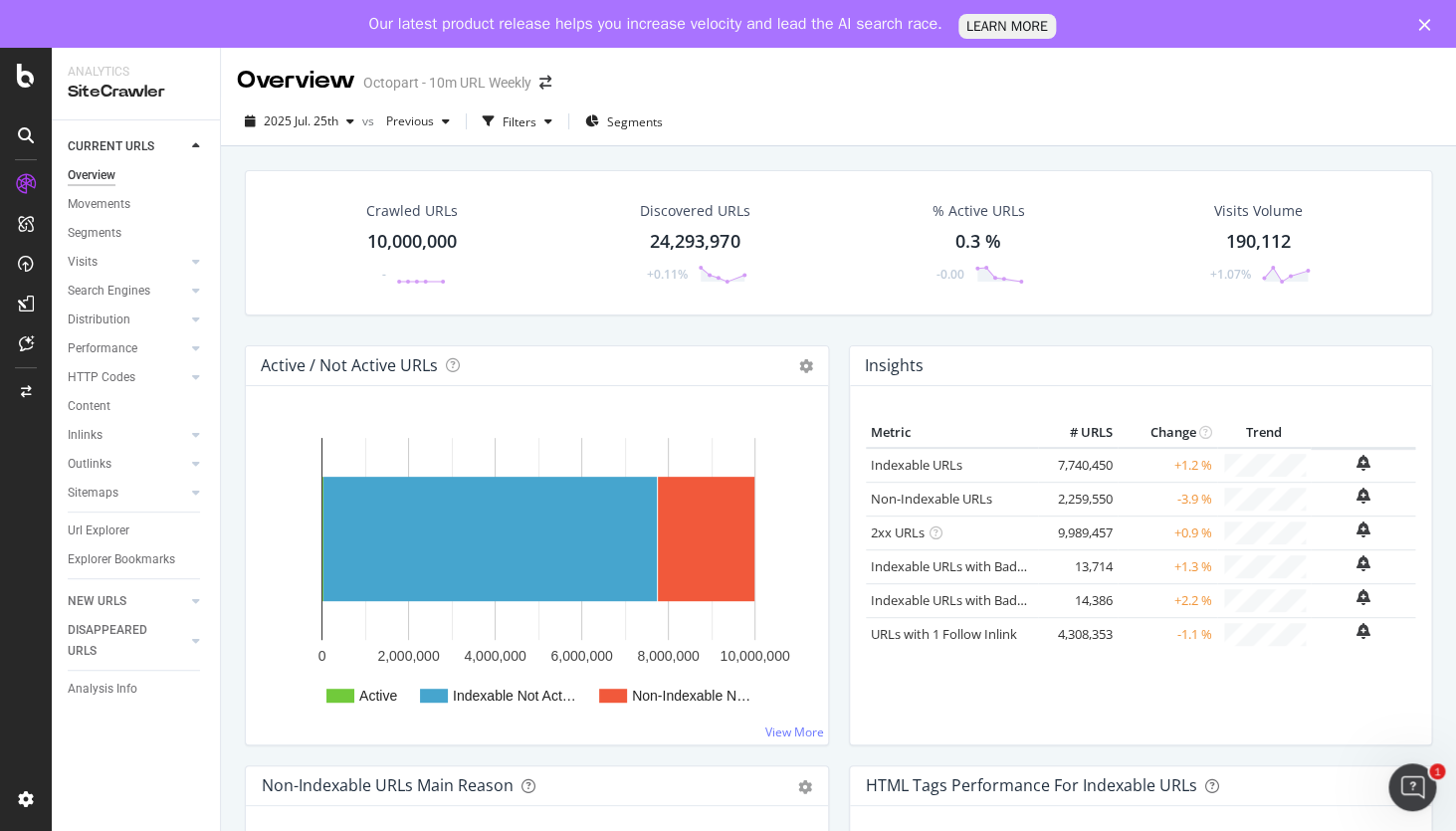 drag, startPoint x: 1438, startPoint y: 487, endPoint x: 1426, endPoint y: 361, distance: 126.57014 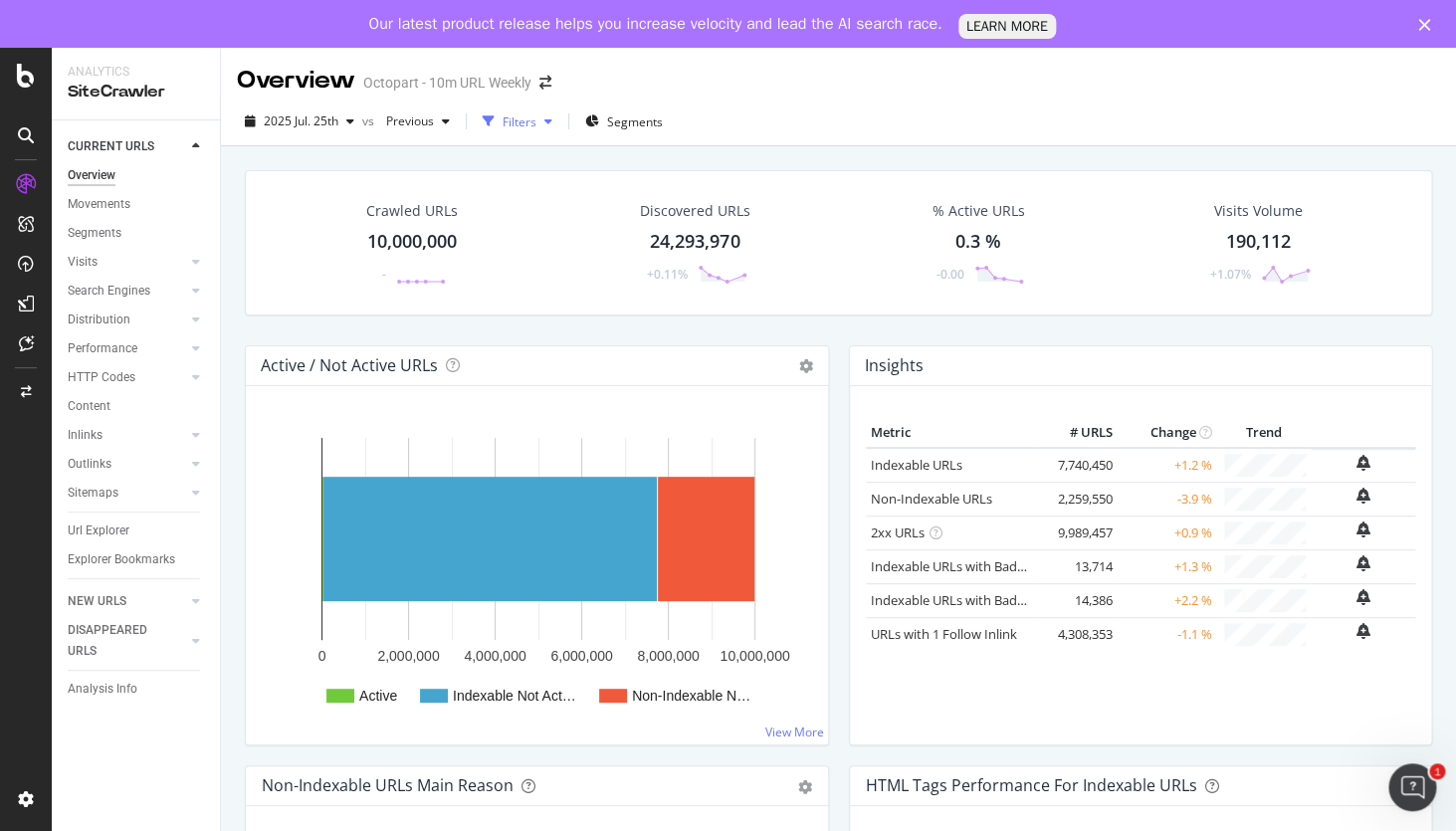 click on "Filters" at bounding box center [520, 121] 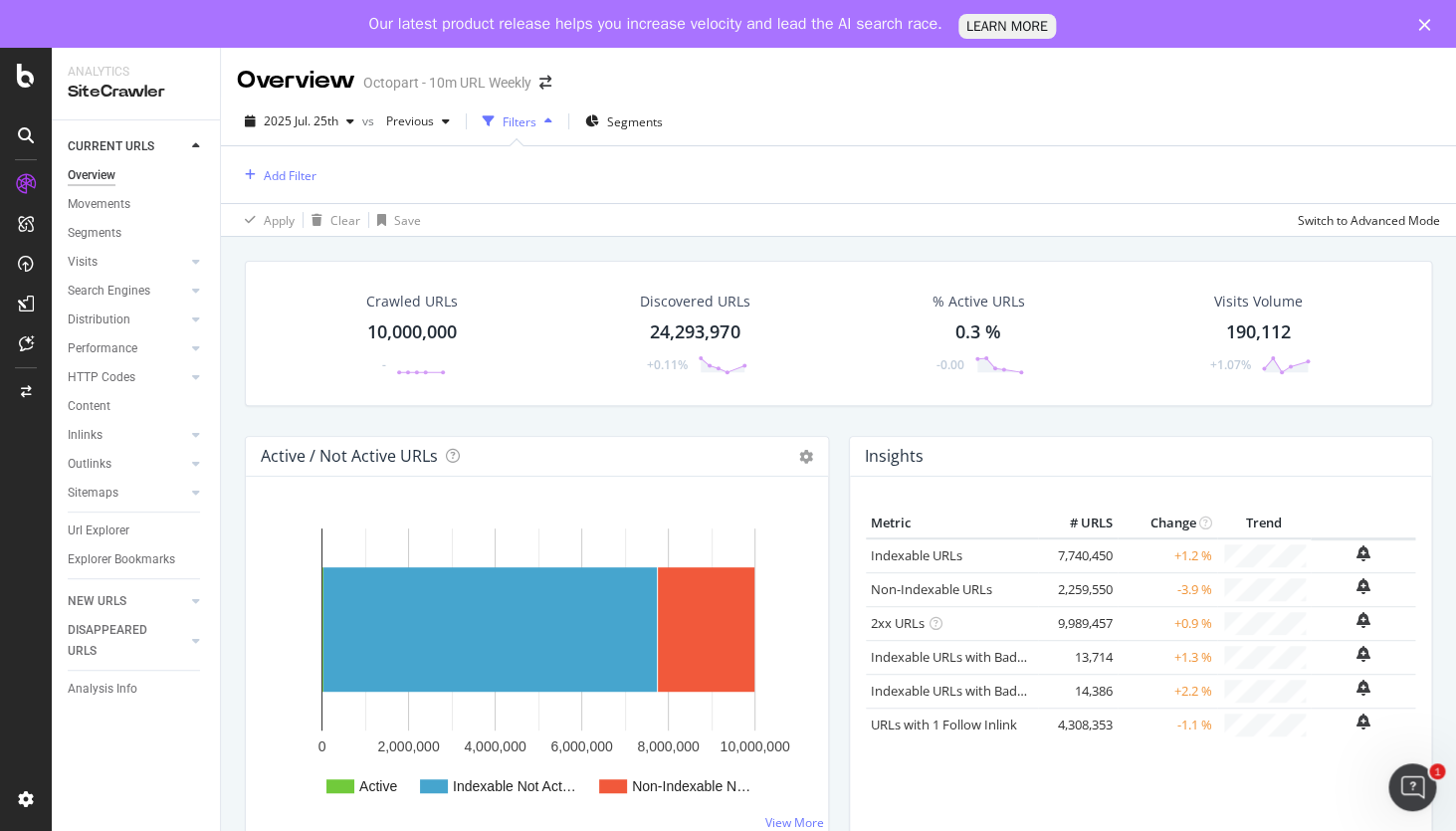 click on "Filters" at bounding box center (520, 121) 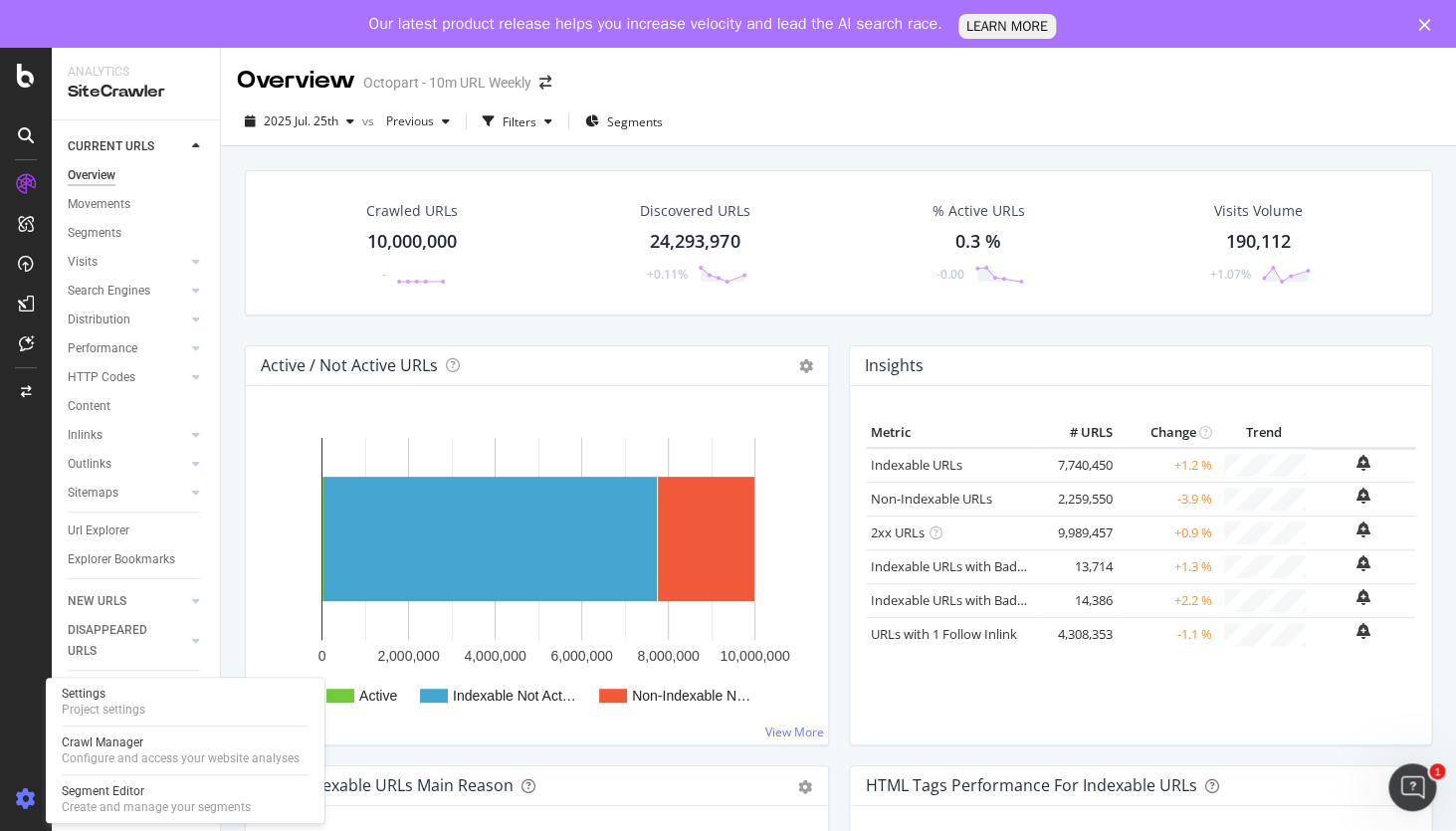 click at bounding box center [26, 799] 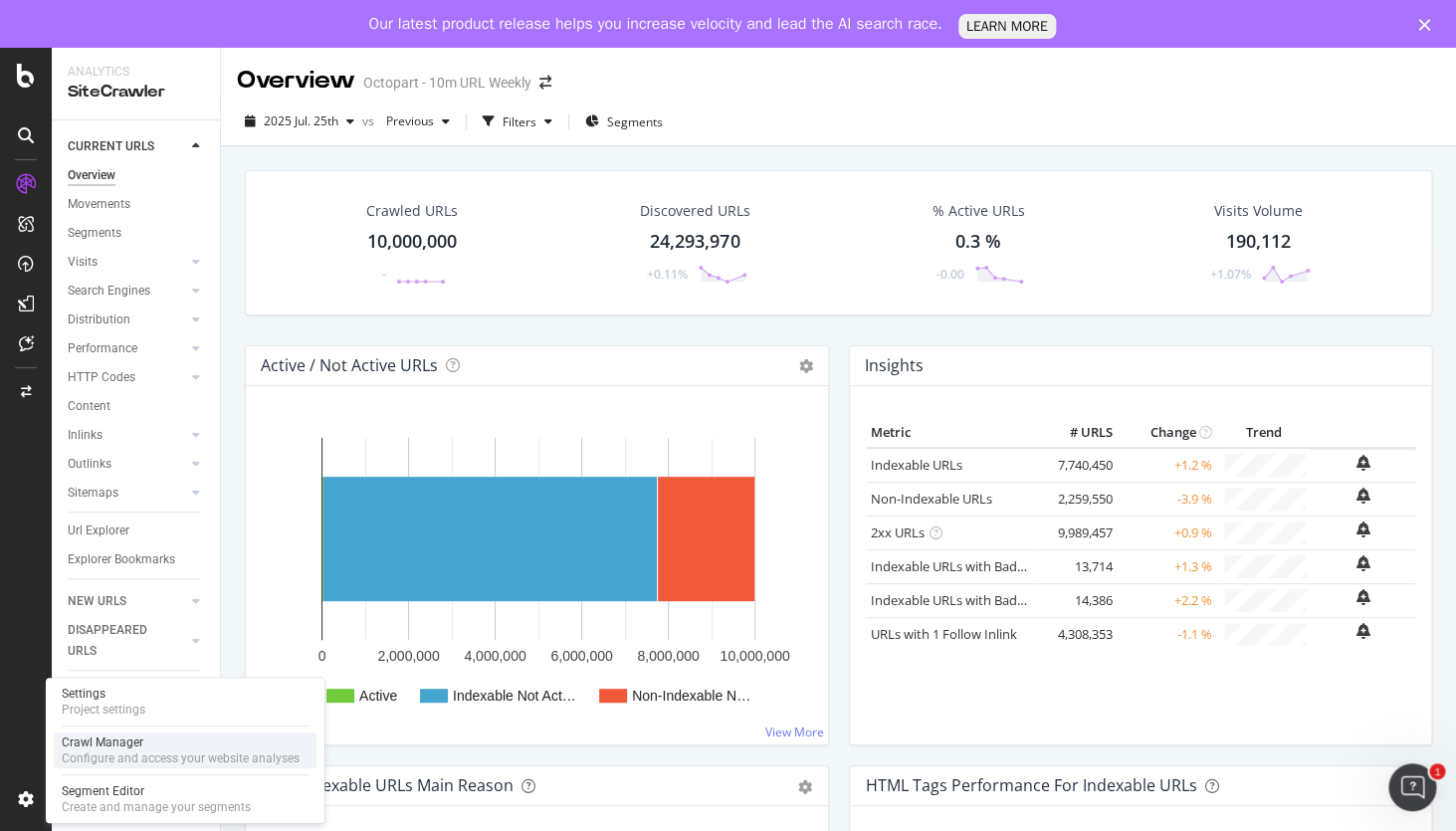 click on "Crawl Manager" at bounding box center (180, 742) 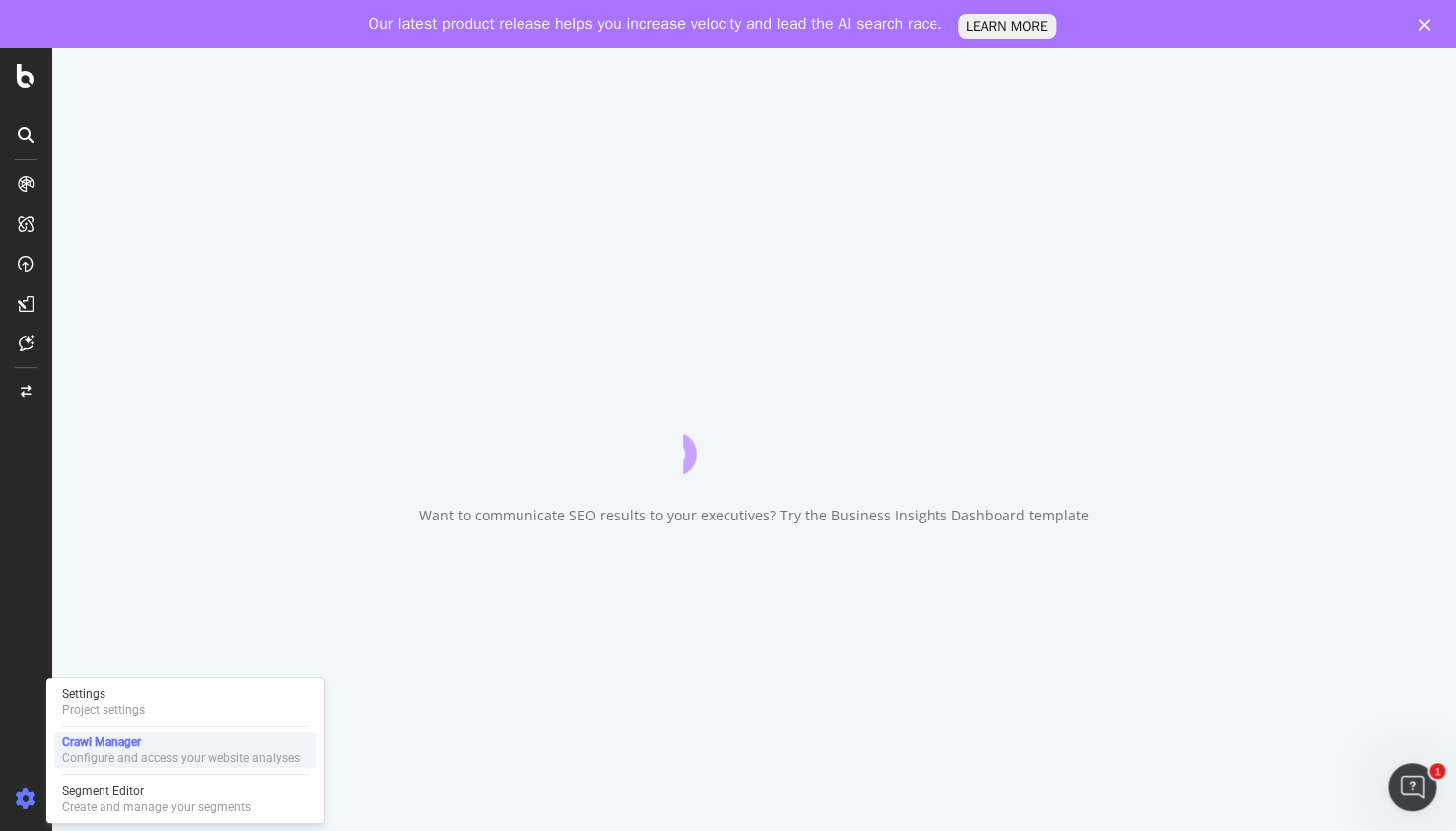 scroll, scrollTop: 0, scrollLeft: 0, axis: both 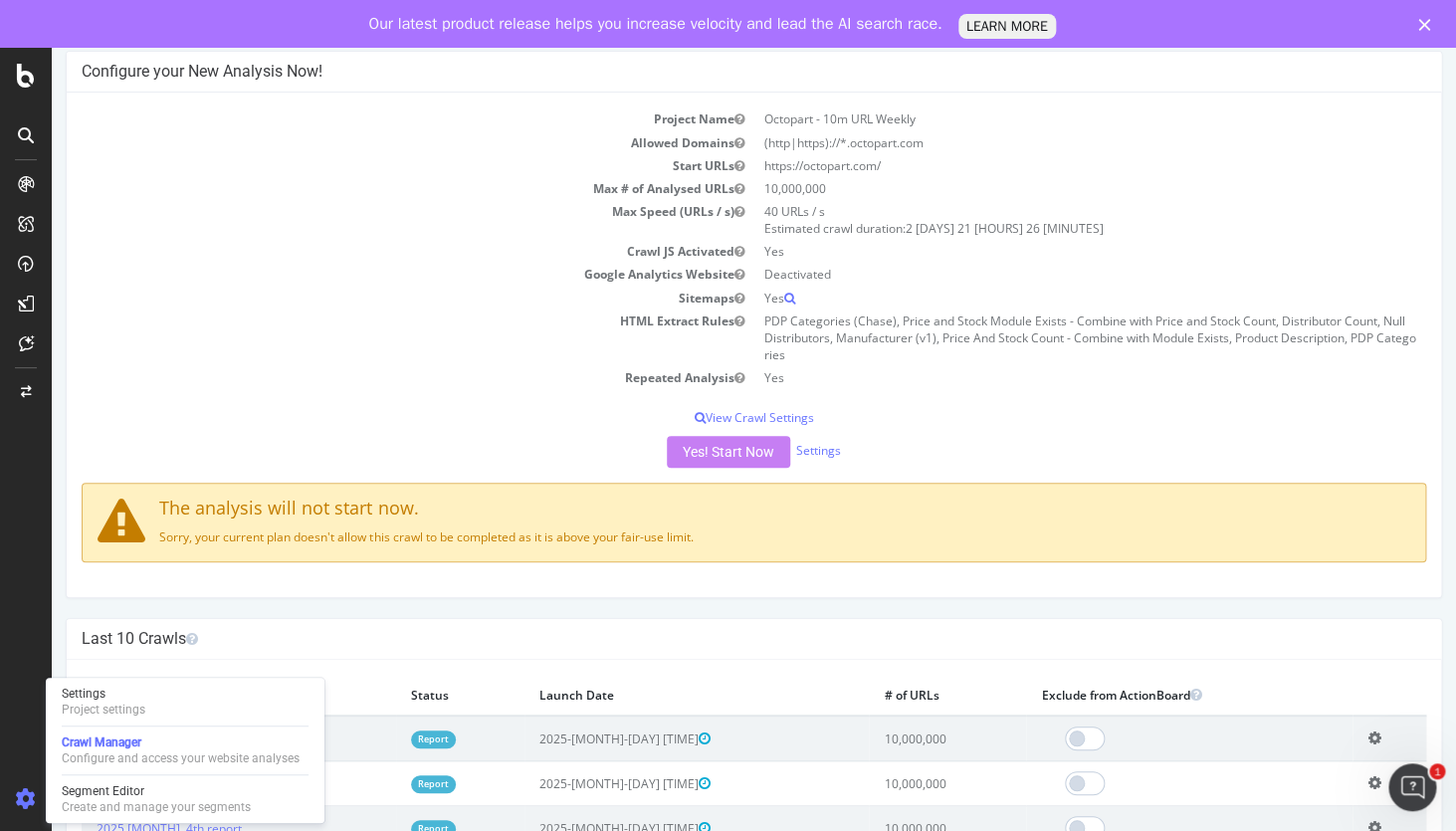 drag, startPoint x: 478, startPoint y: 288, endPoint x: 480, endPoint y: 302, distance: 14.142136 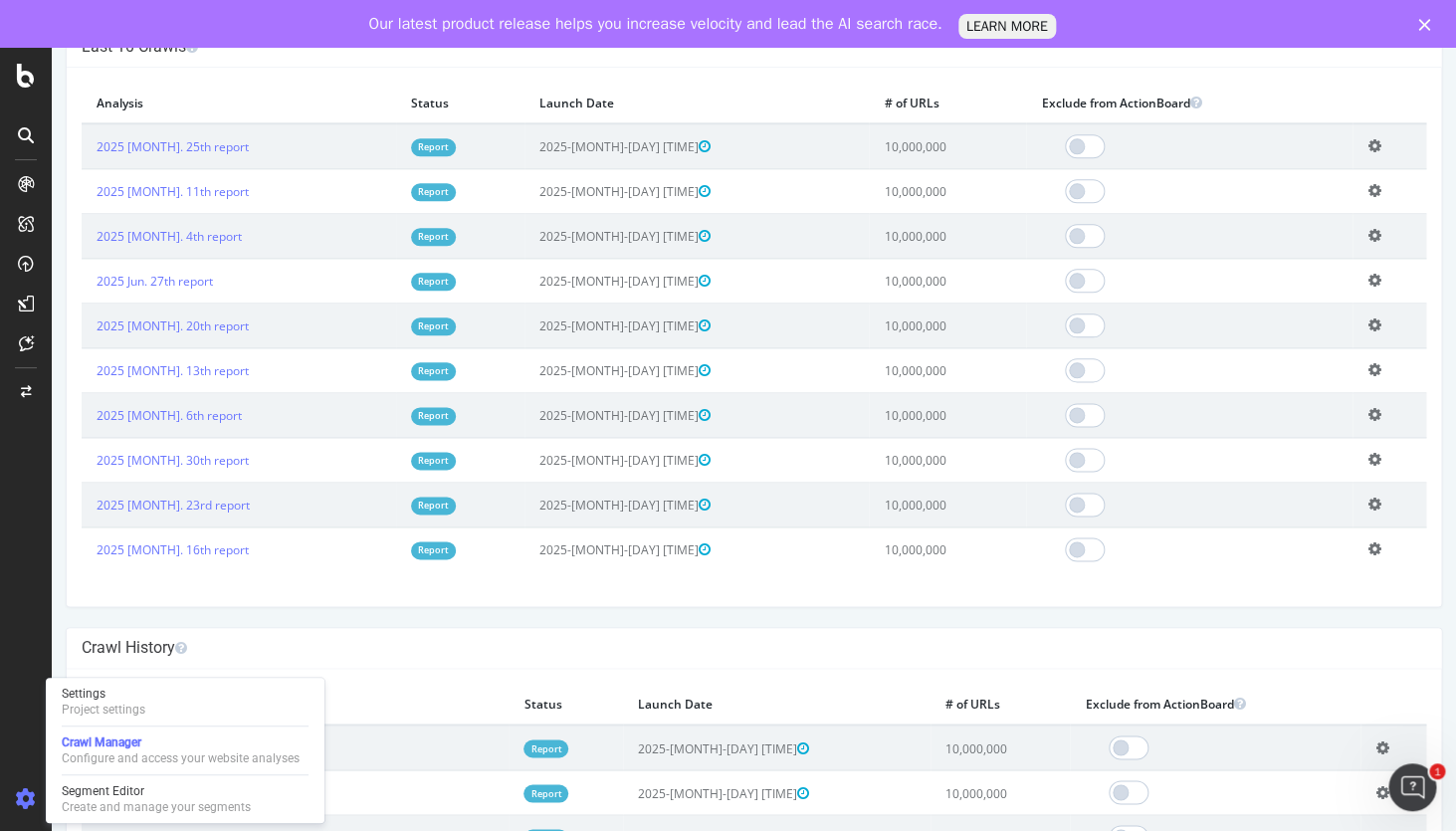 drag, startPoint x: 470, startPoint y: 286, endPoint x: 482, endPoint y: 309, distance: 25.942244 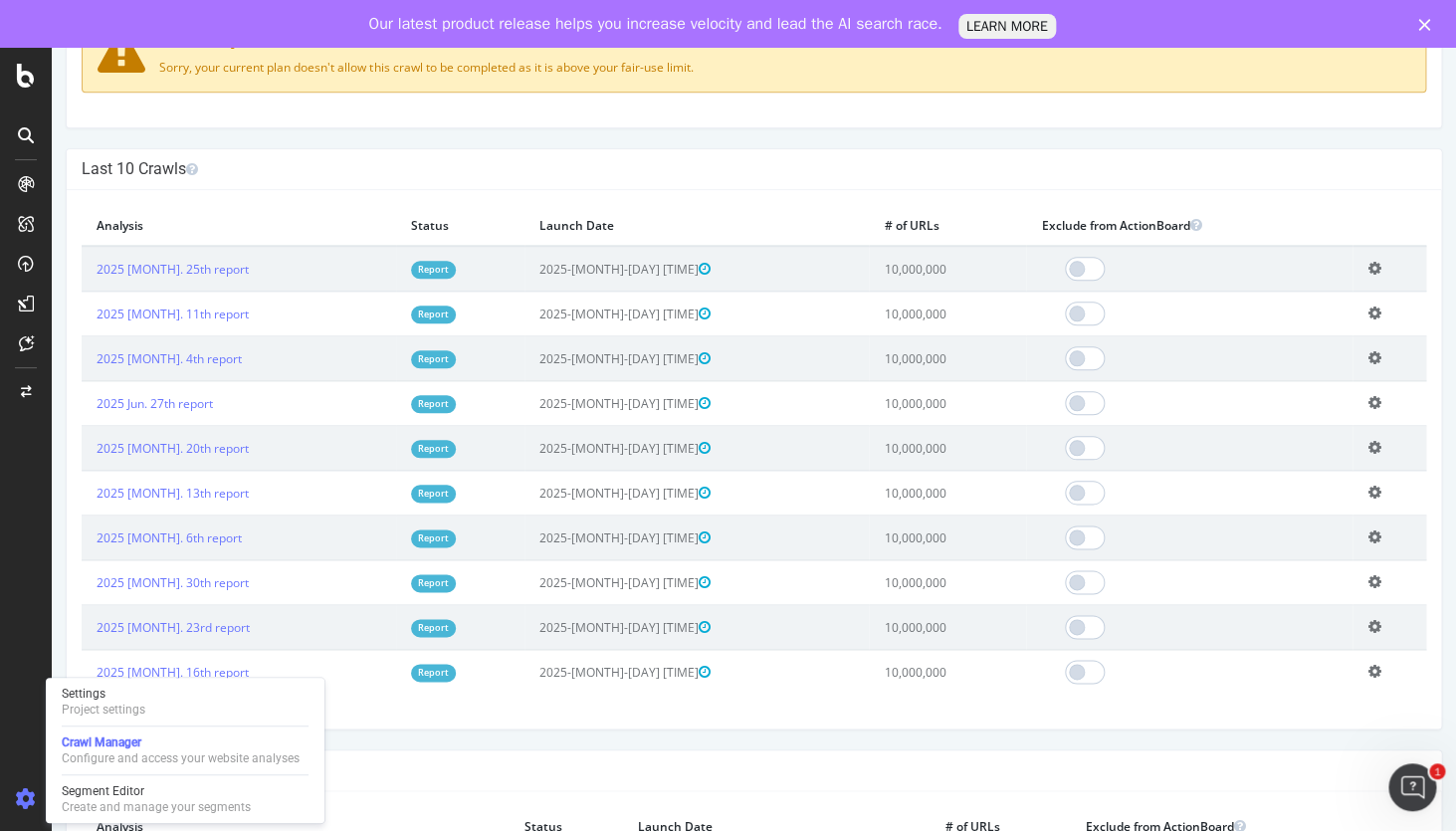 scroll, scrollTop: 636, scrollLeft: 0, axis: vertical 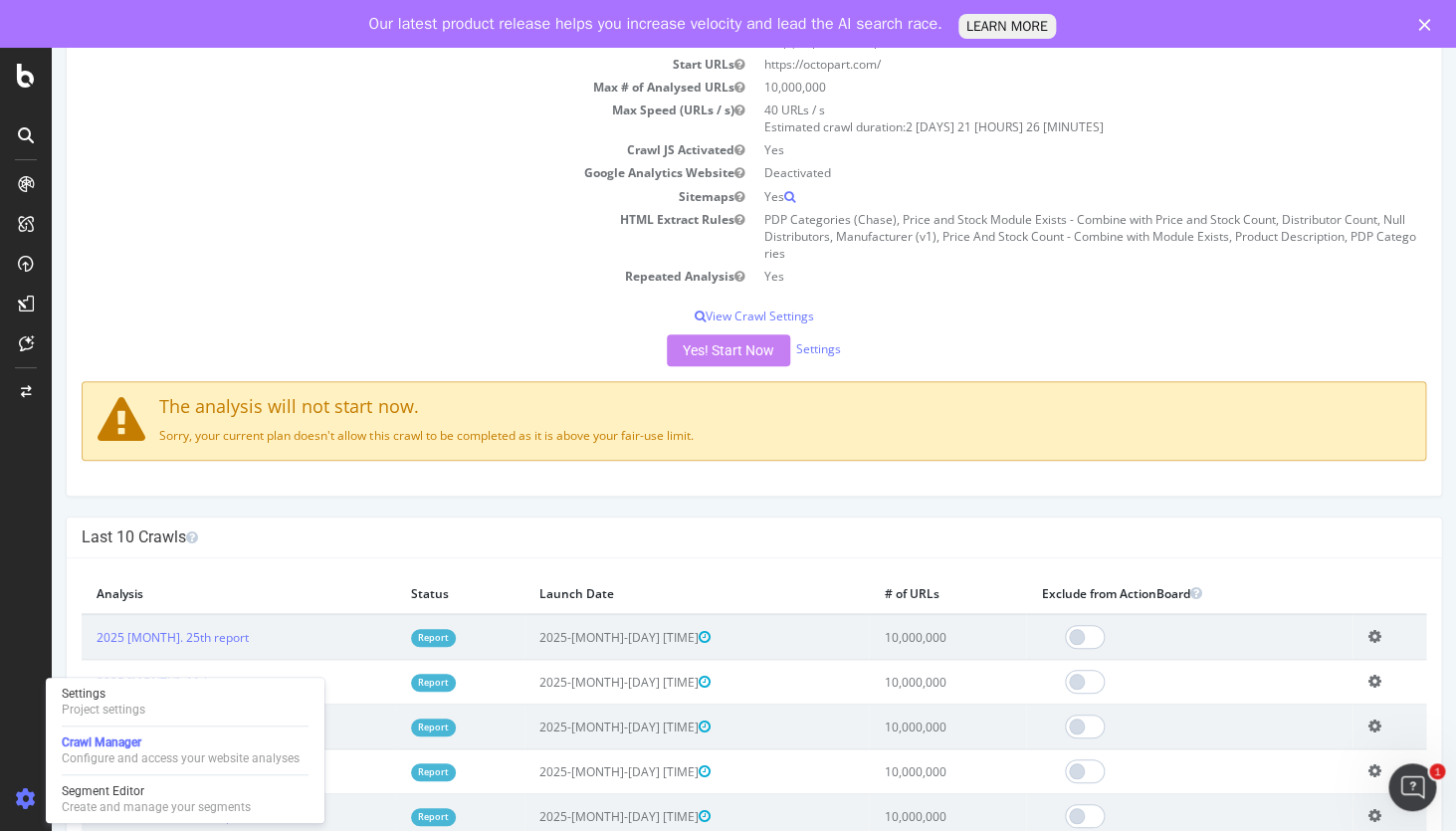 drag, startPoint x: 750, startPoint y: 604, endPoint x: 744, endPoint y: 576, distance: 28.635642 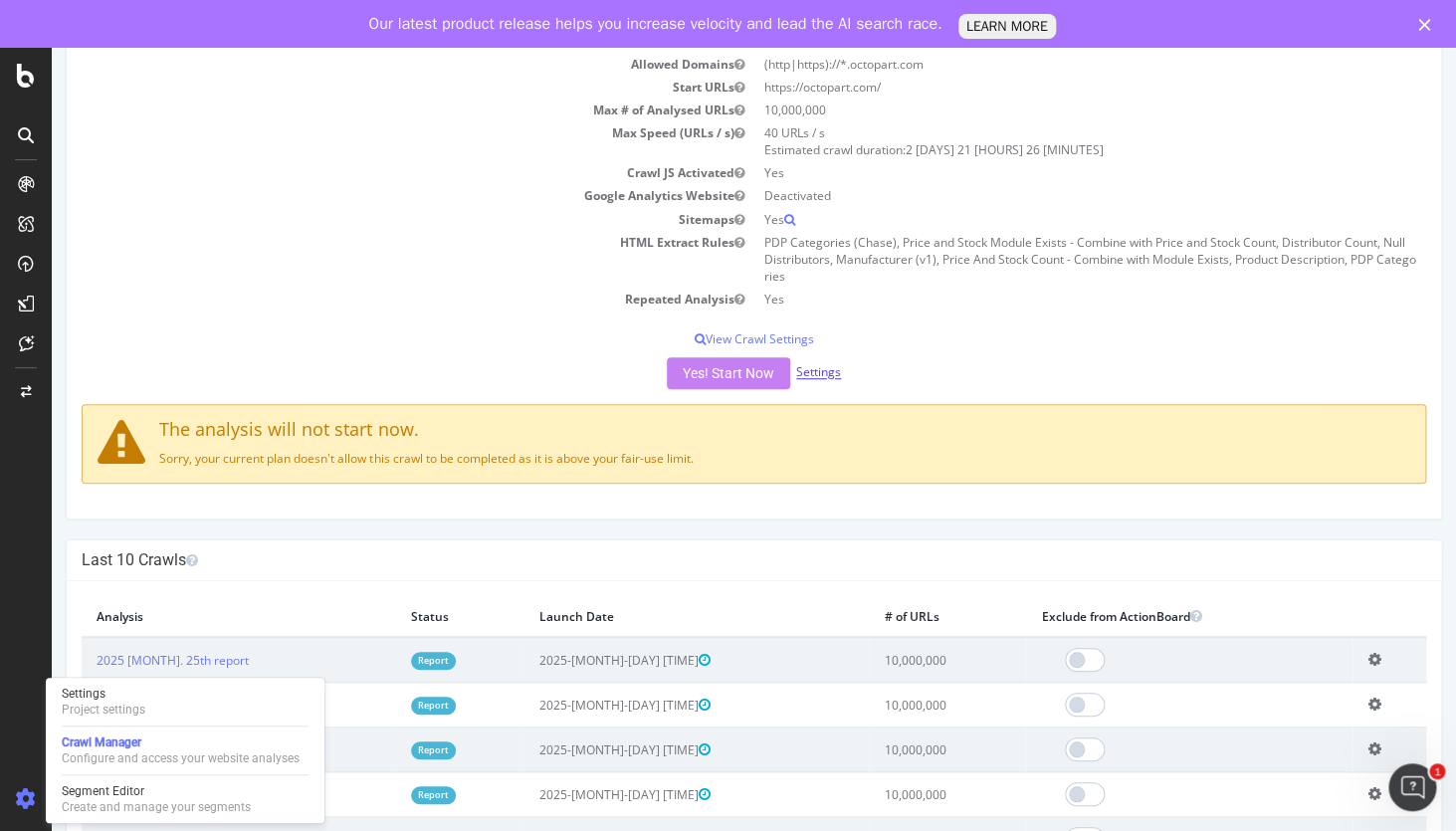 click on "Settings" at bounding box center [818, 372] 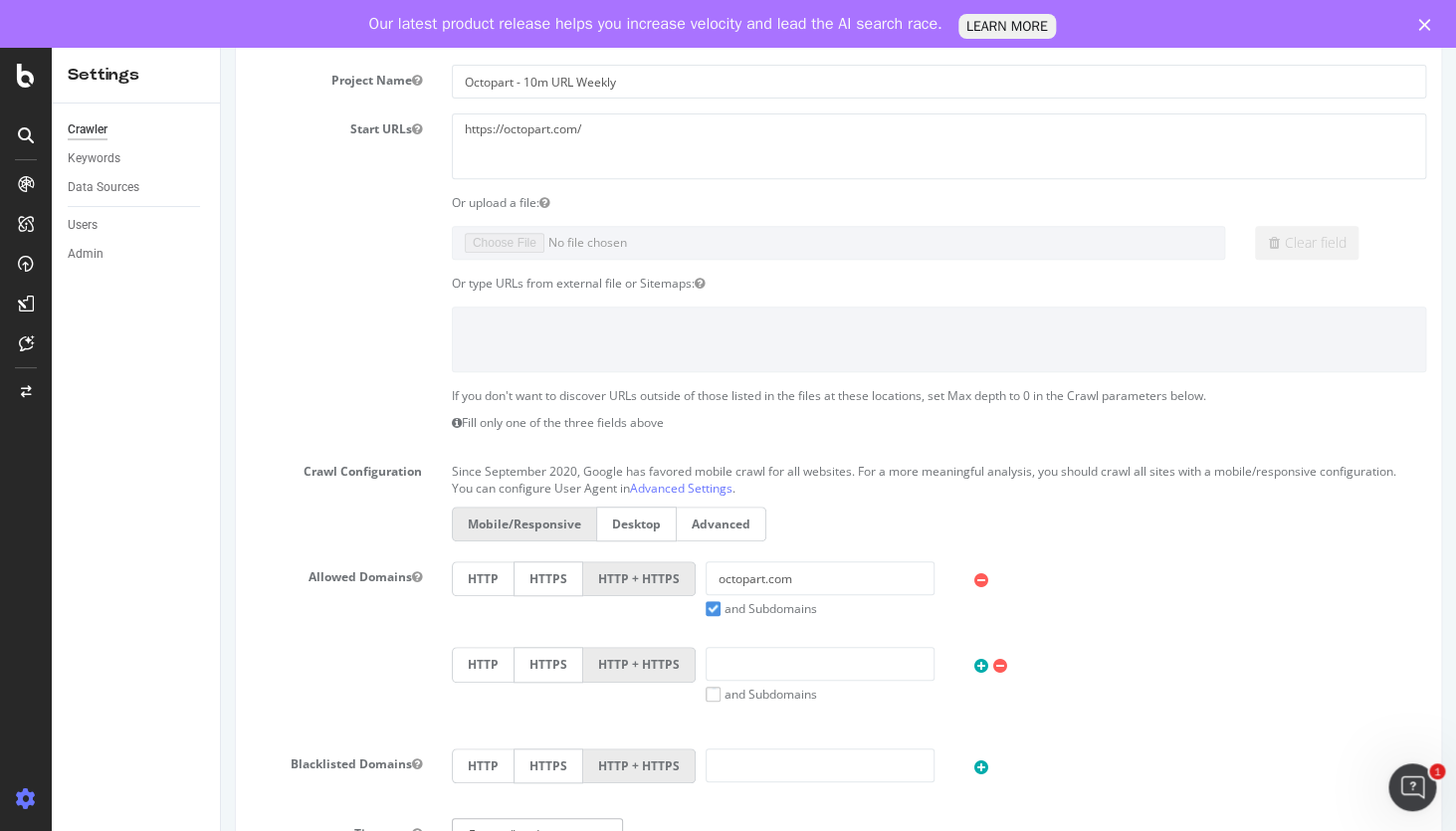 scroll, scrollTop: 287, scrollLeft: 0, axis: vertical 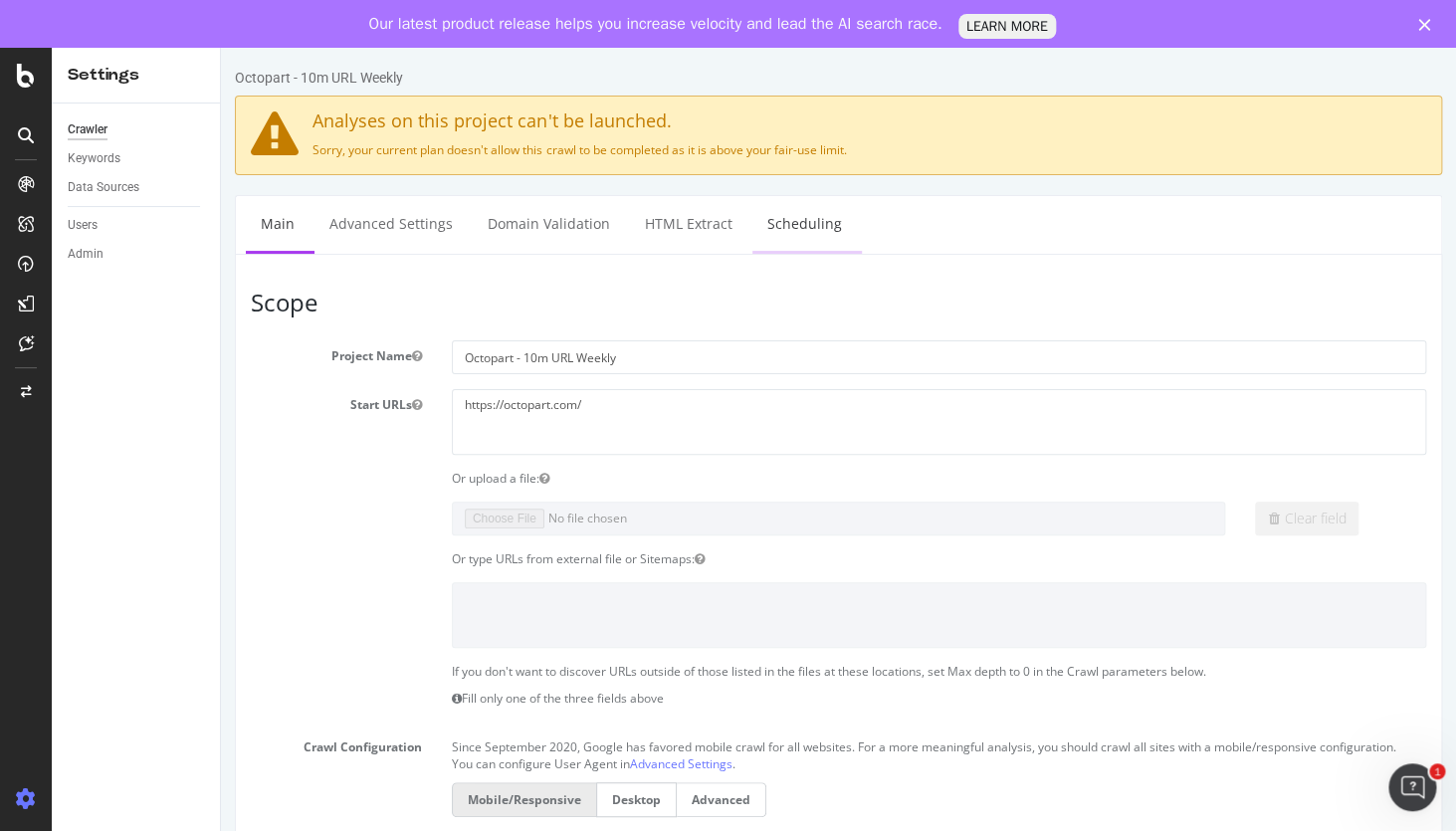 click on "Scheduling" at bounding box center (804, 223) 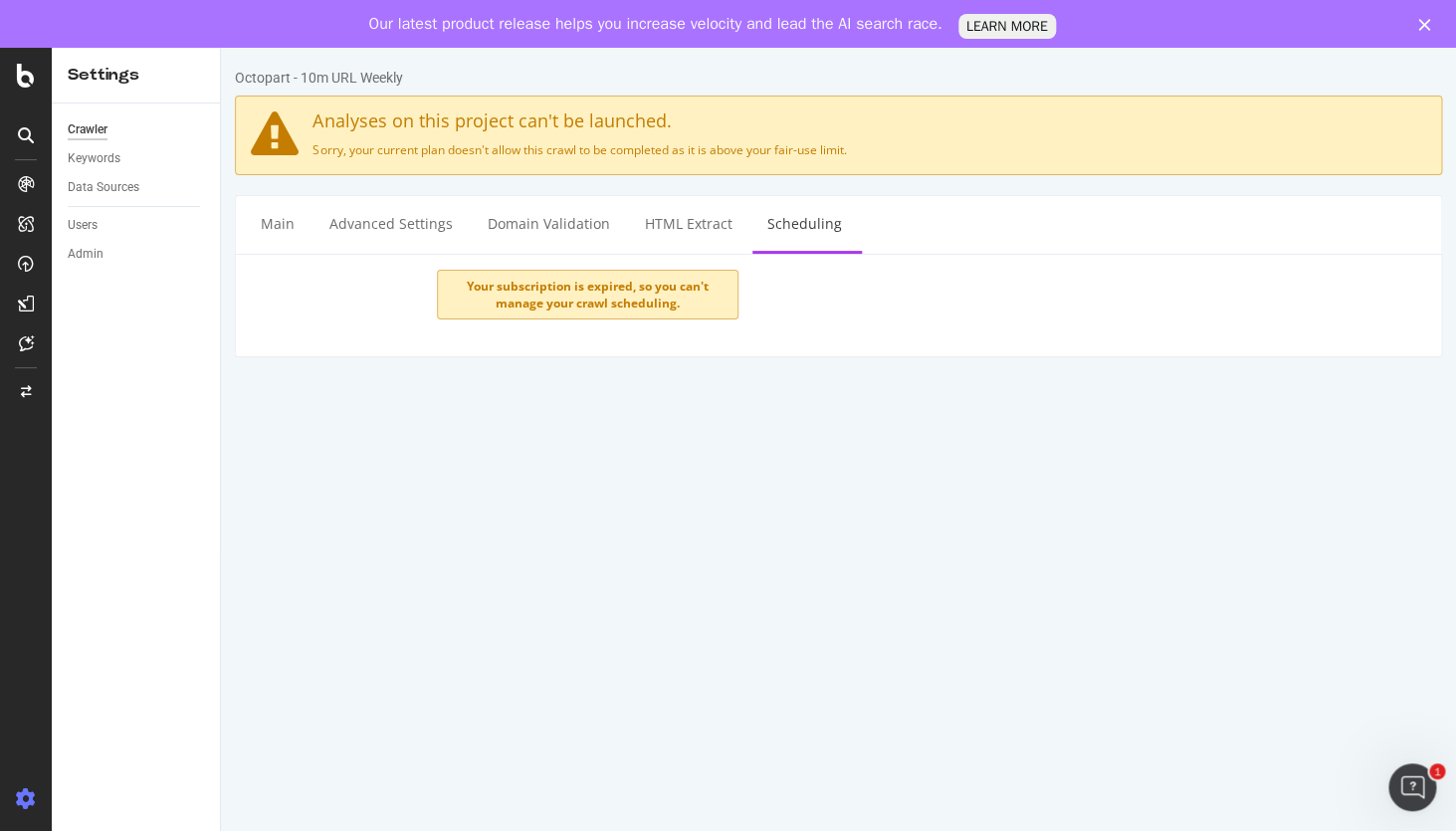 scroll, scrollTop: 0, scrollLeft: 0, axis: both 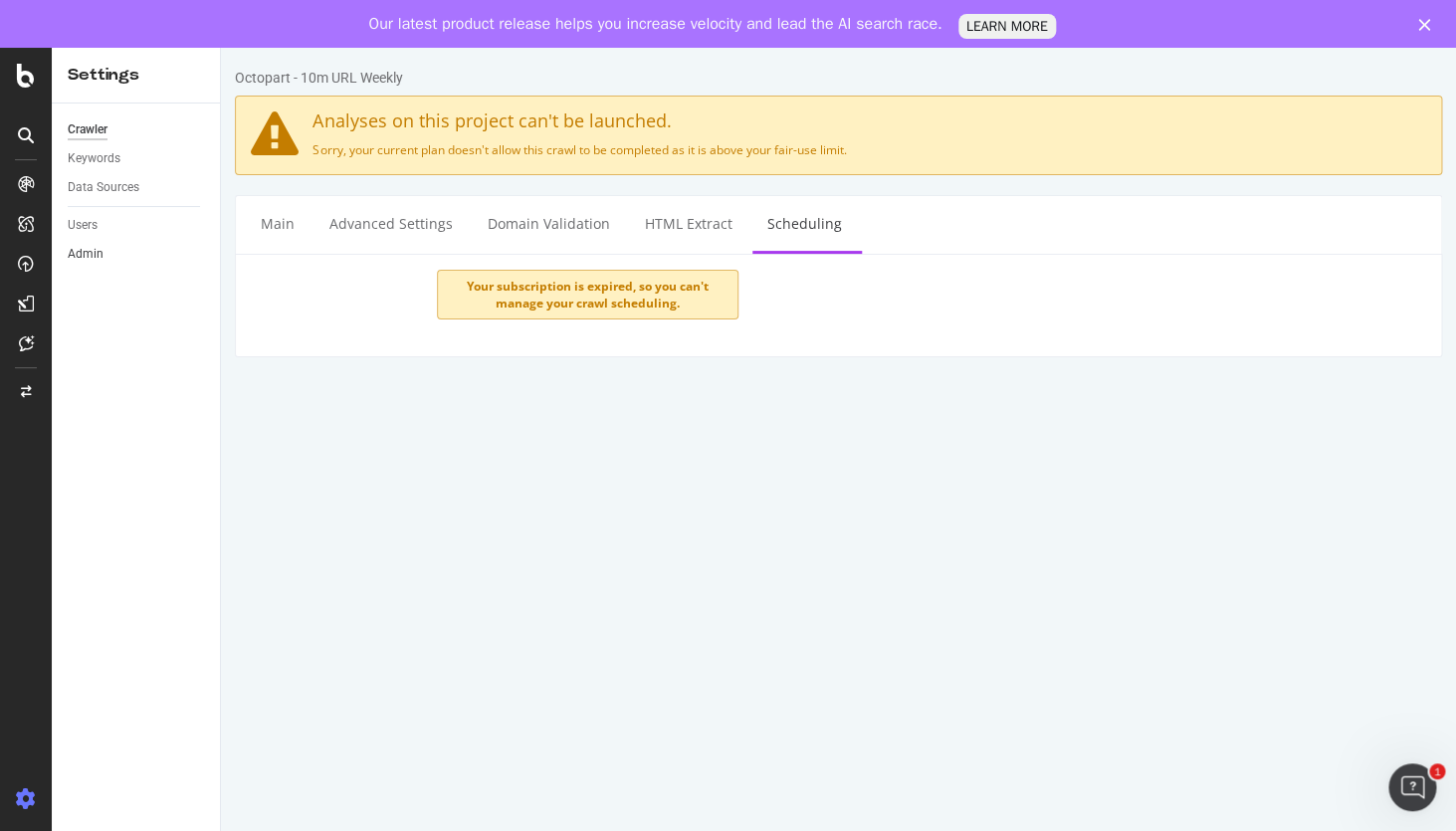 click on "Admin" at bounding box center (136, 254) 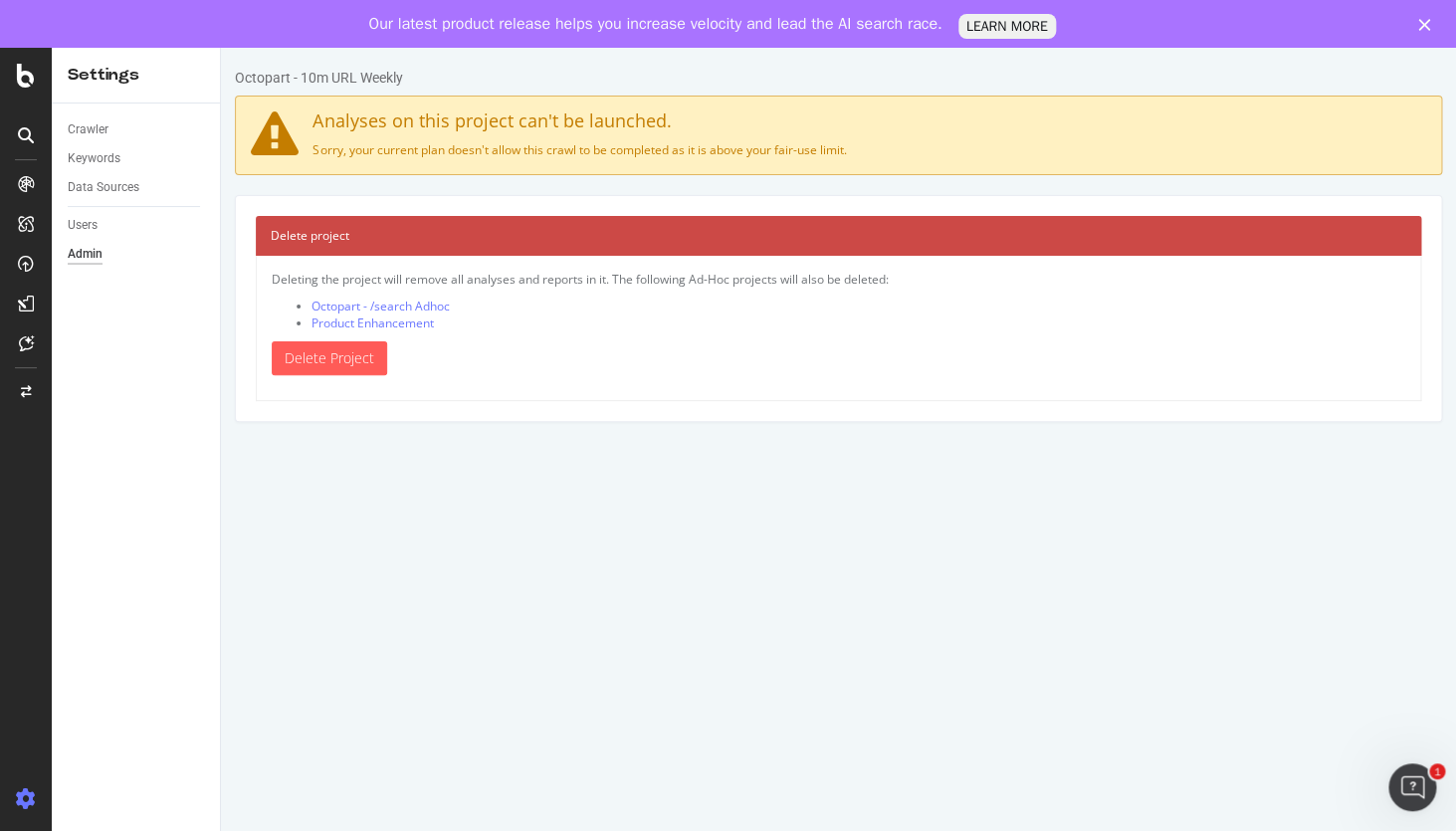 scroll, scrollTop: 0, scrollLeft: 0, axis: both 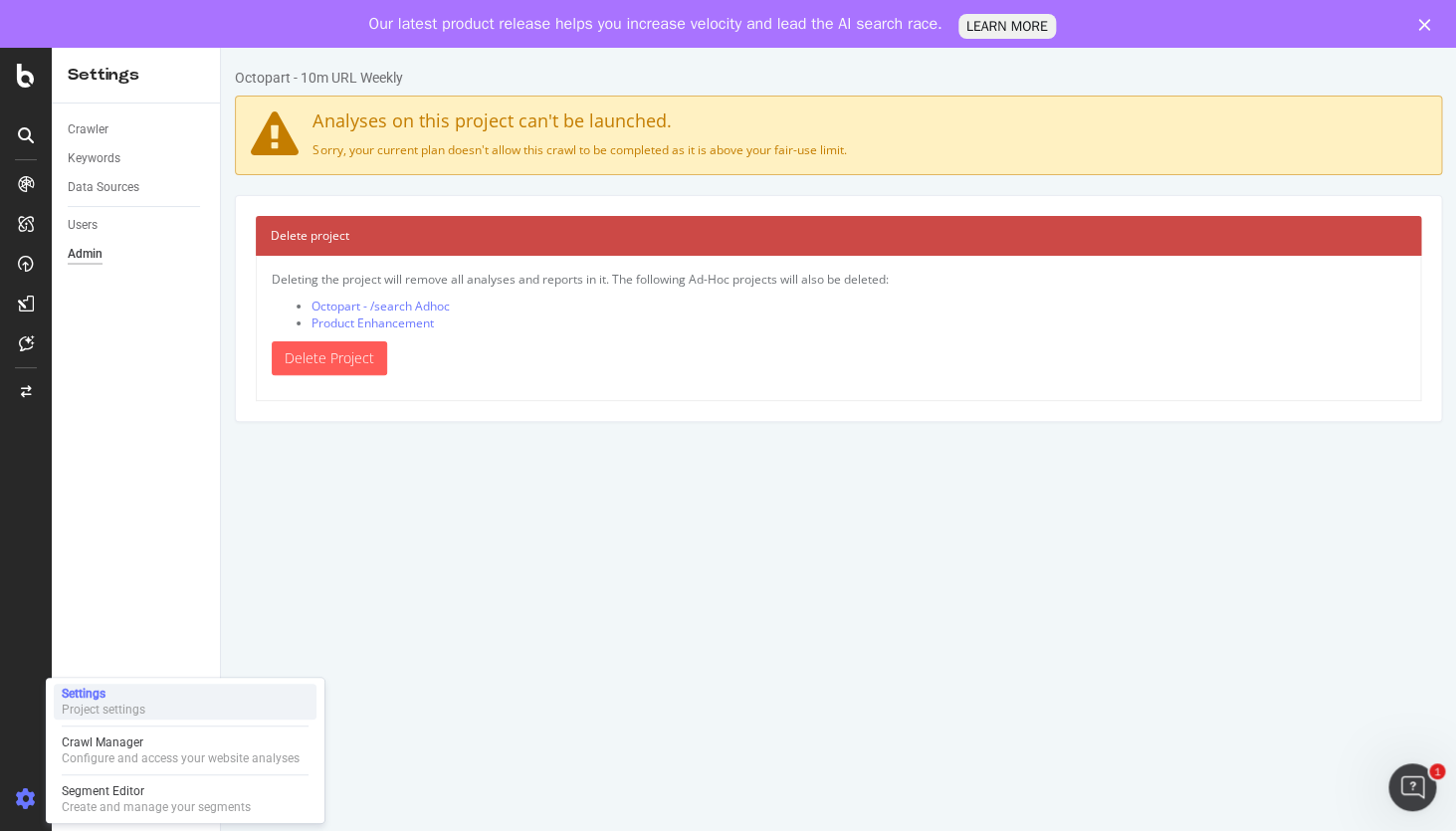 click on "Settings" at bounding box center [104, 694] 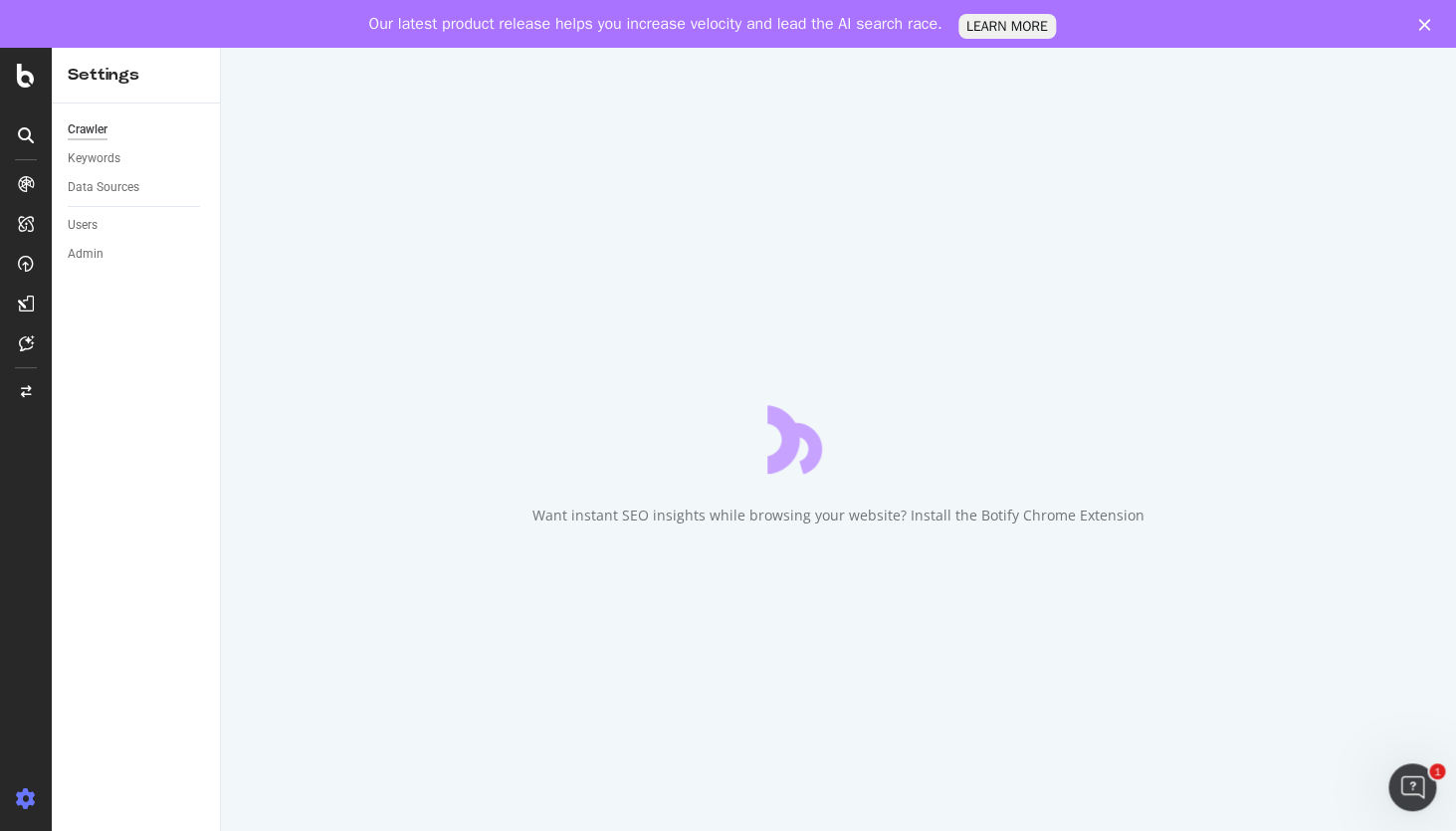 scroll, scrollTop: 0, scrollLeft: 0, axis: both 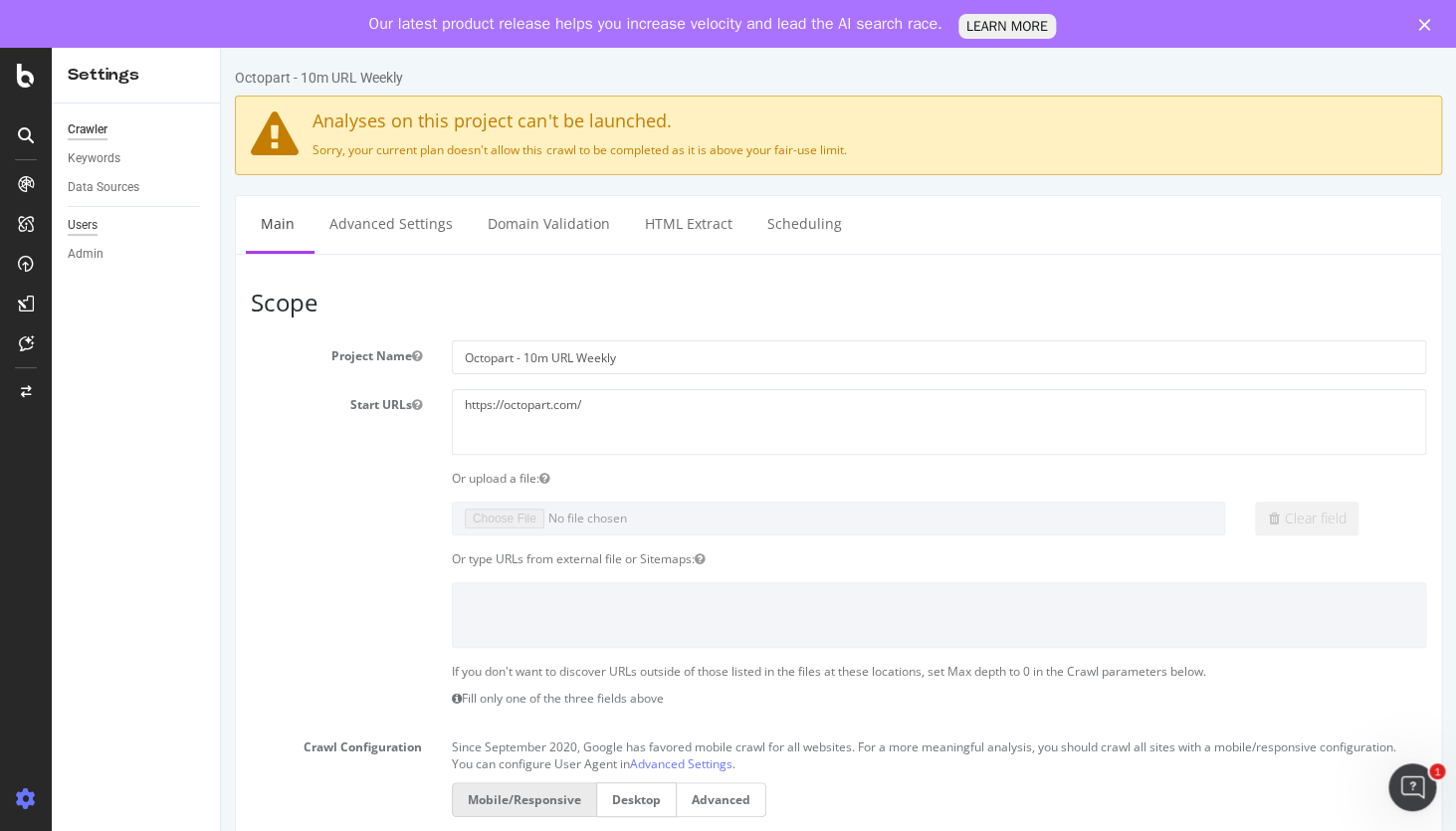 click on "Users" at bounding box center (83, 225) 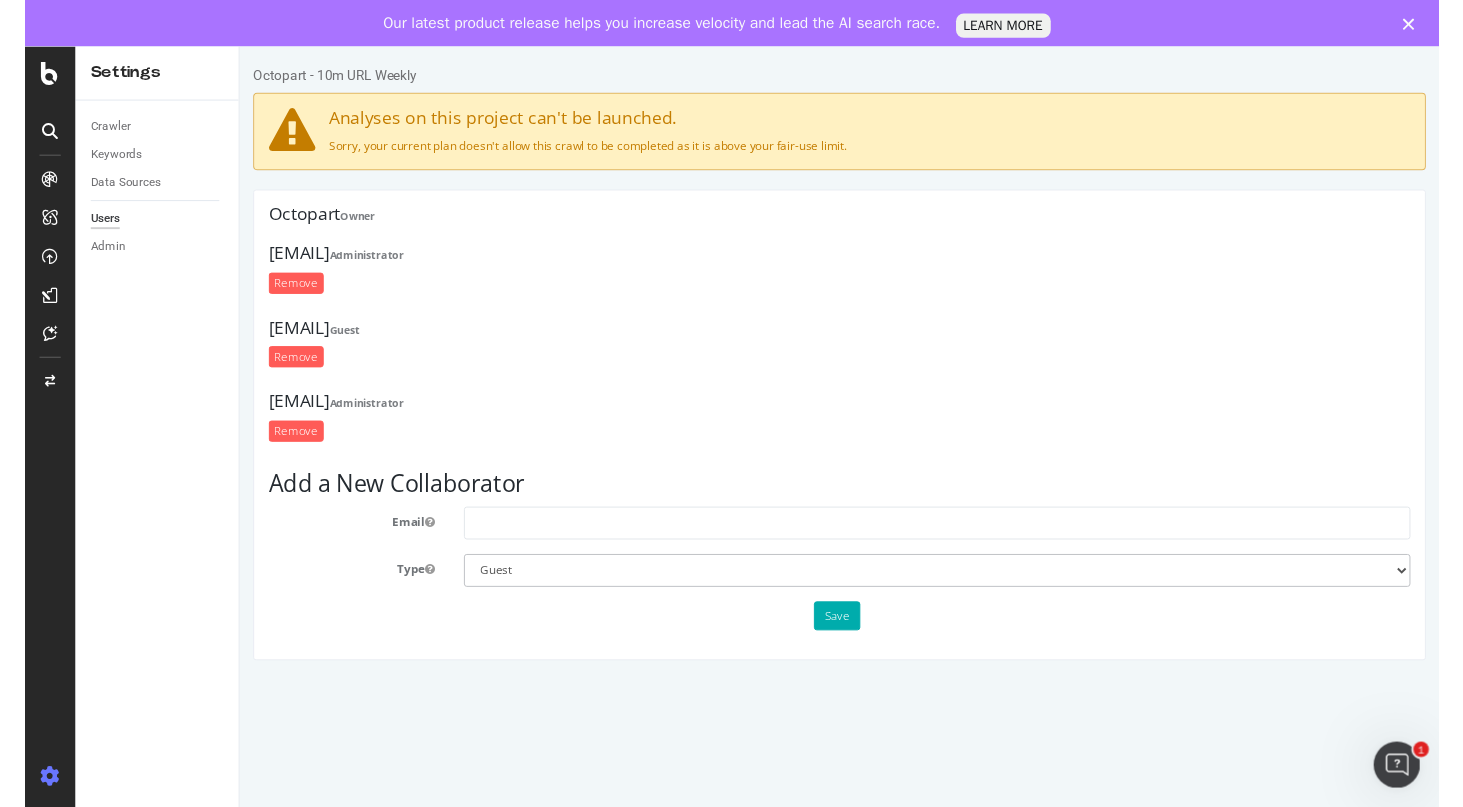 scroll, scrollTop: 0, scrollLeft: 0, axis: both 